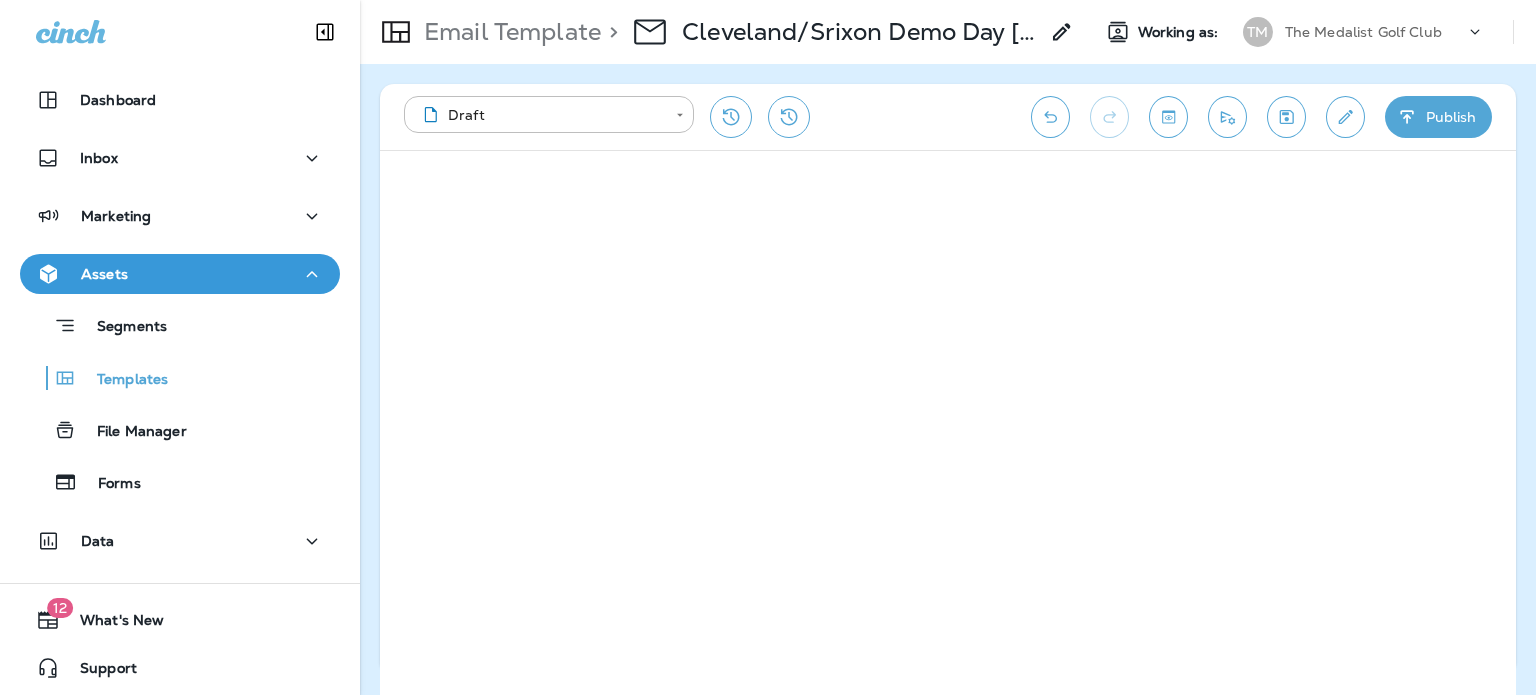 scroll, scrollTop: 0, scrollLeft: 0, axis: both 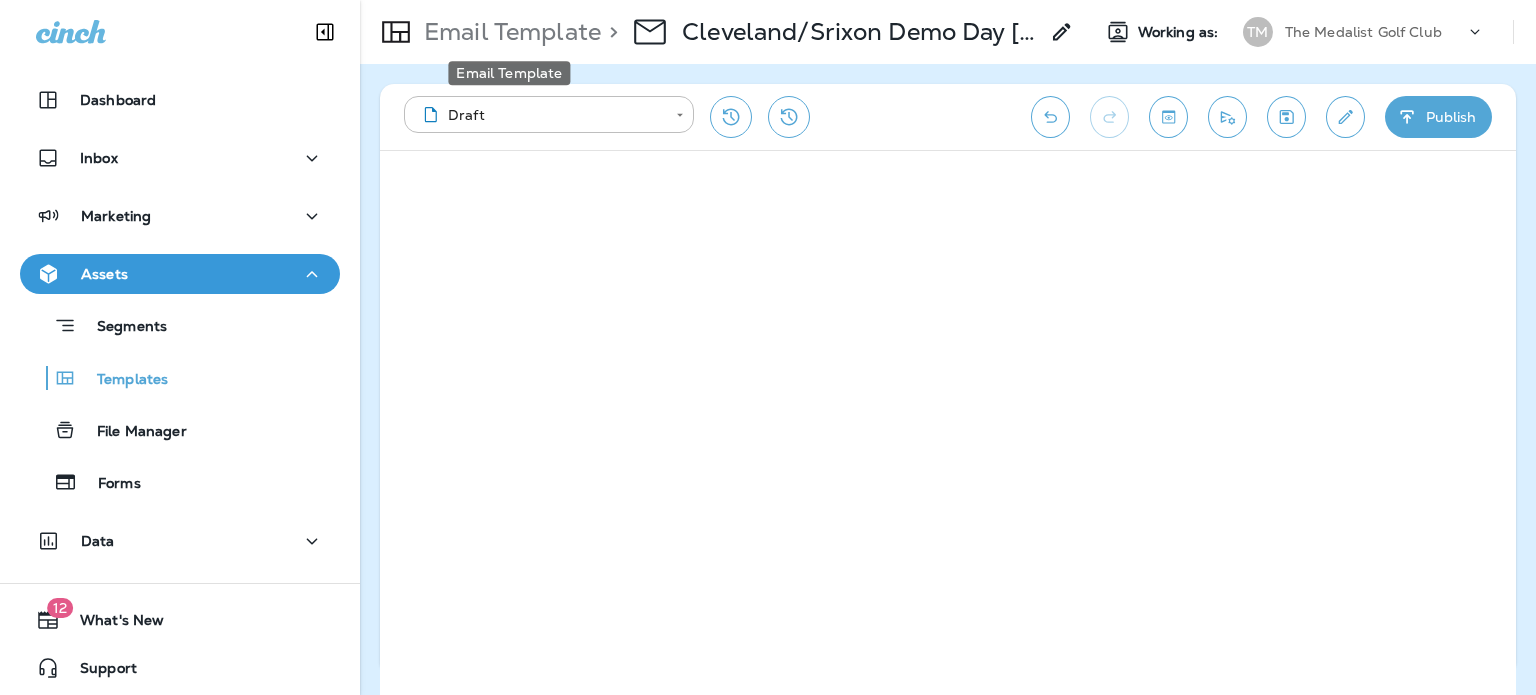 click on "Email Template" at bounding box center [508, 32] 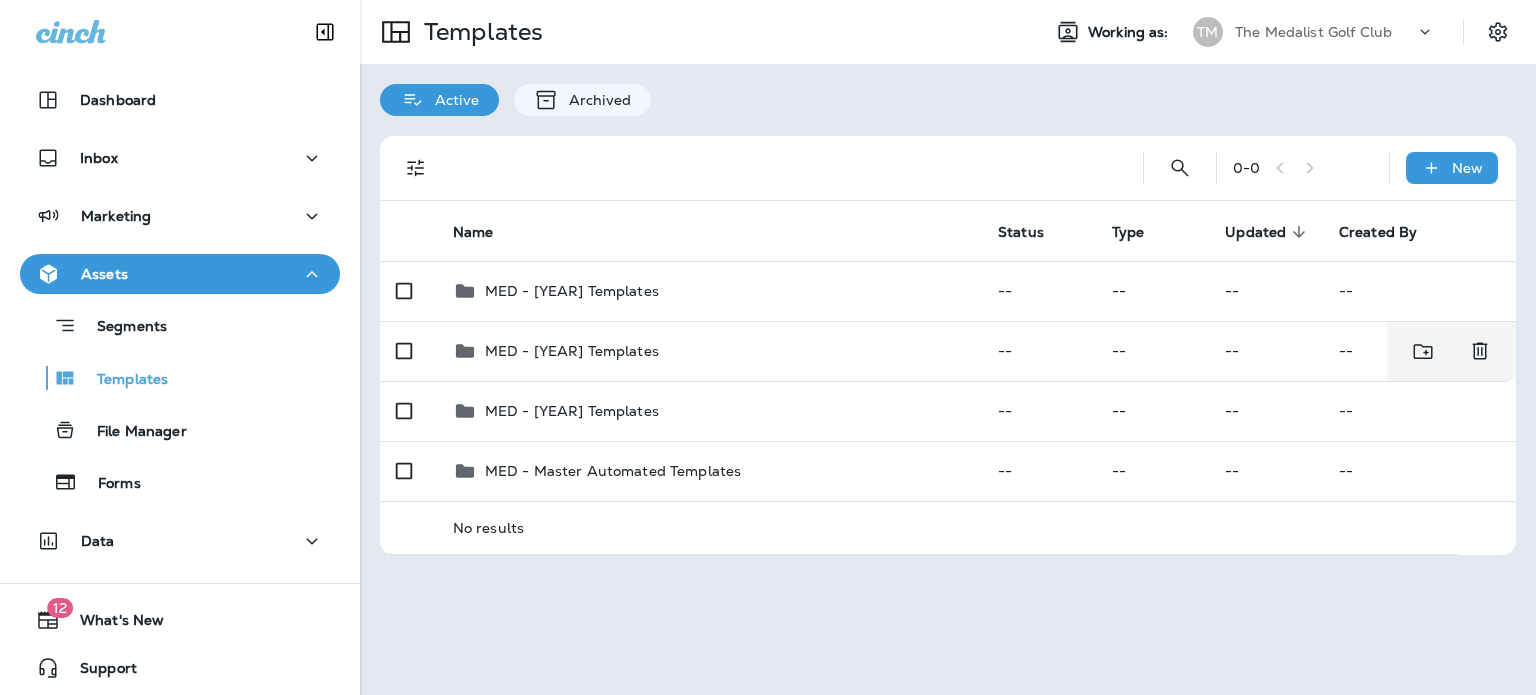 click on "MED - [YEAR] Templates" at bounding box center (709, 411) 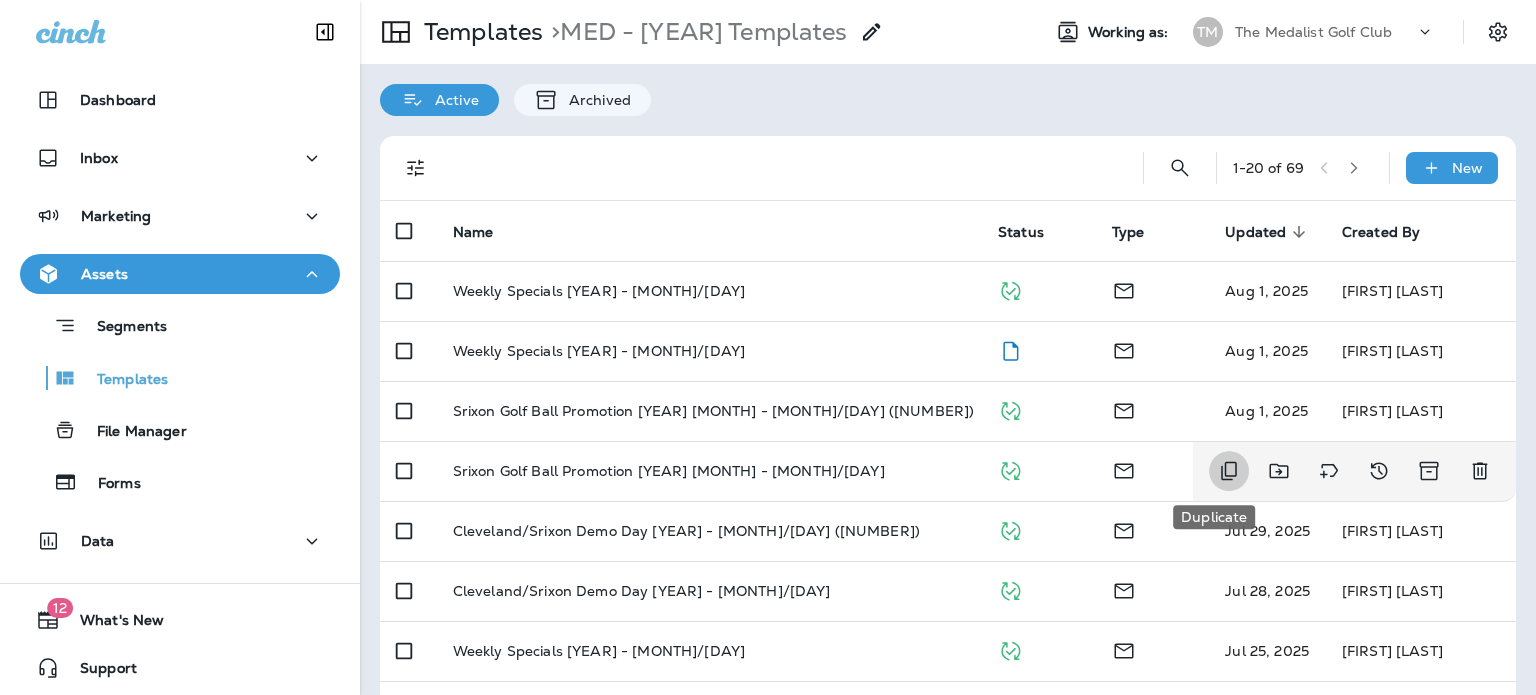 click 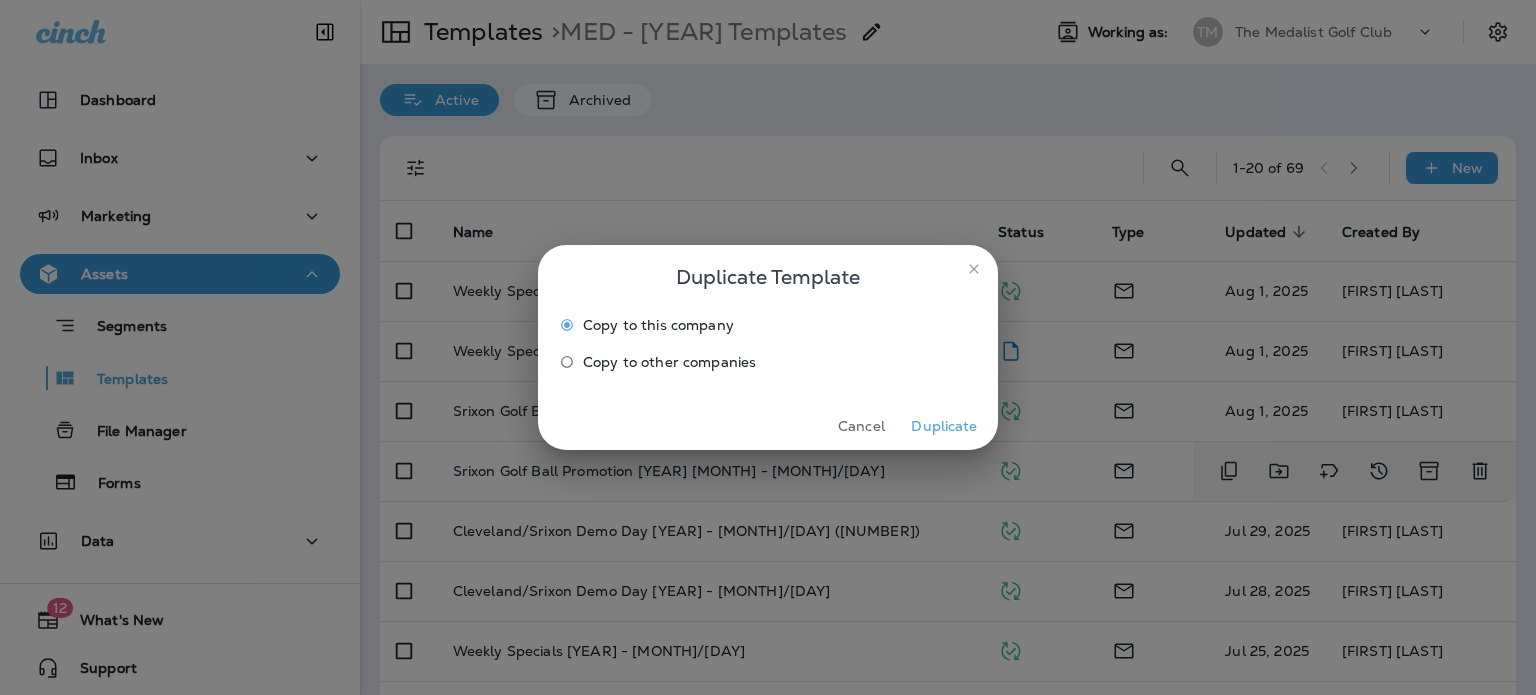 click on "Duplicate" at bounding box center [944, 426] 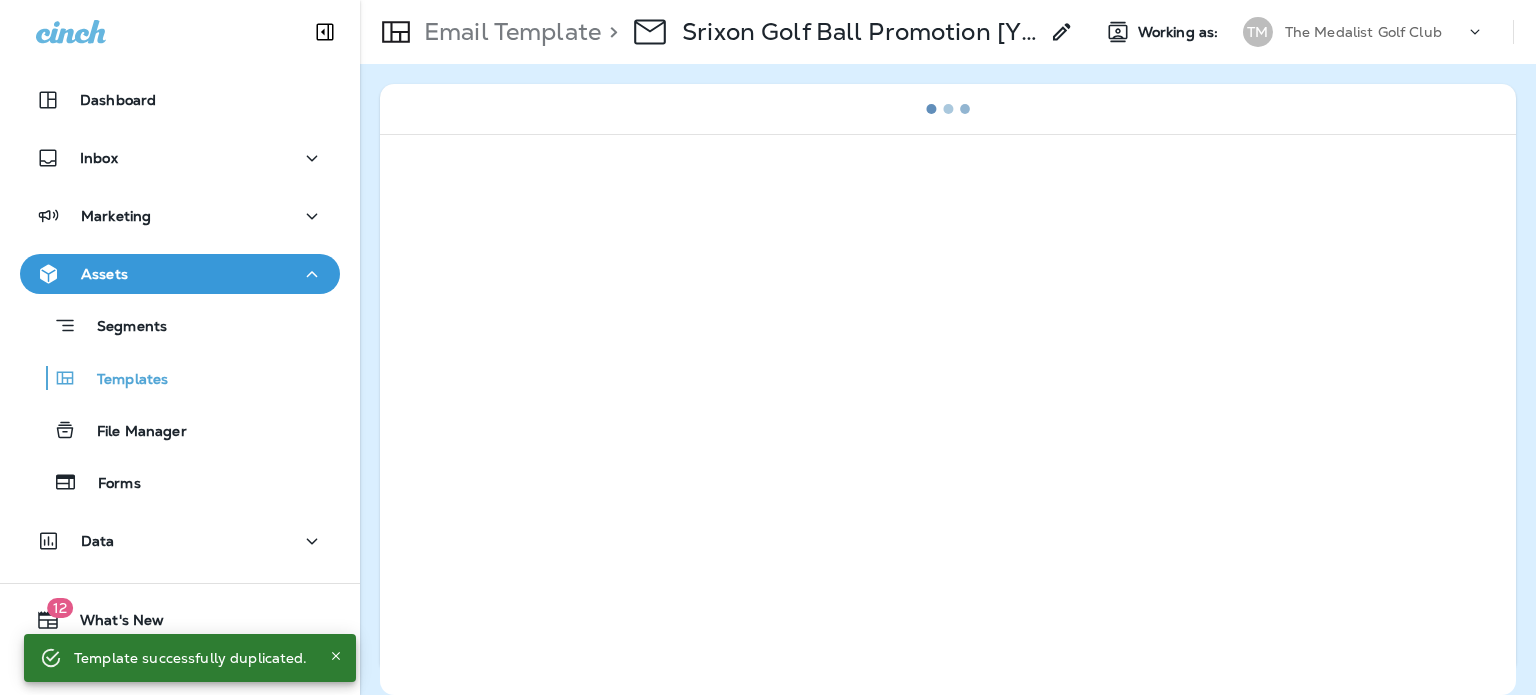 click on "Srixon Golf Ball Promotion [YEAR] [MONTH] - [MONTH]/[DAY] Copy" at bounding box center [860, 32] 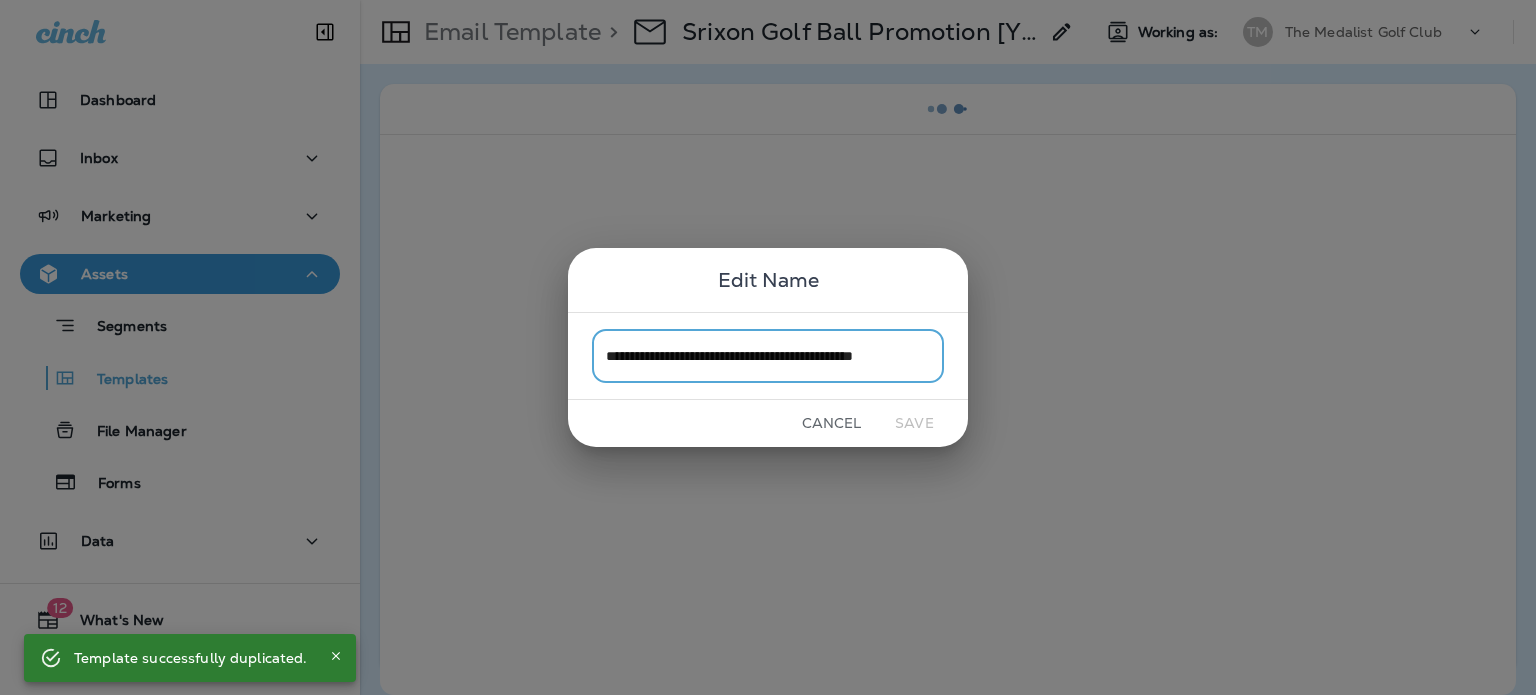 scroll, scrollTop: 0, scrollLeft: 27, axis: horizontal 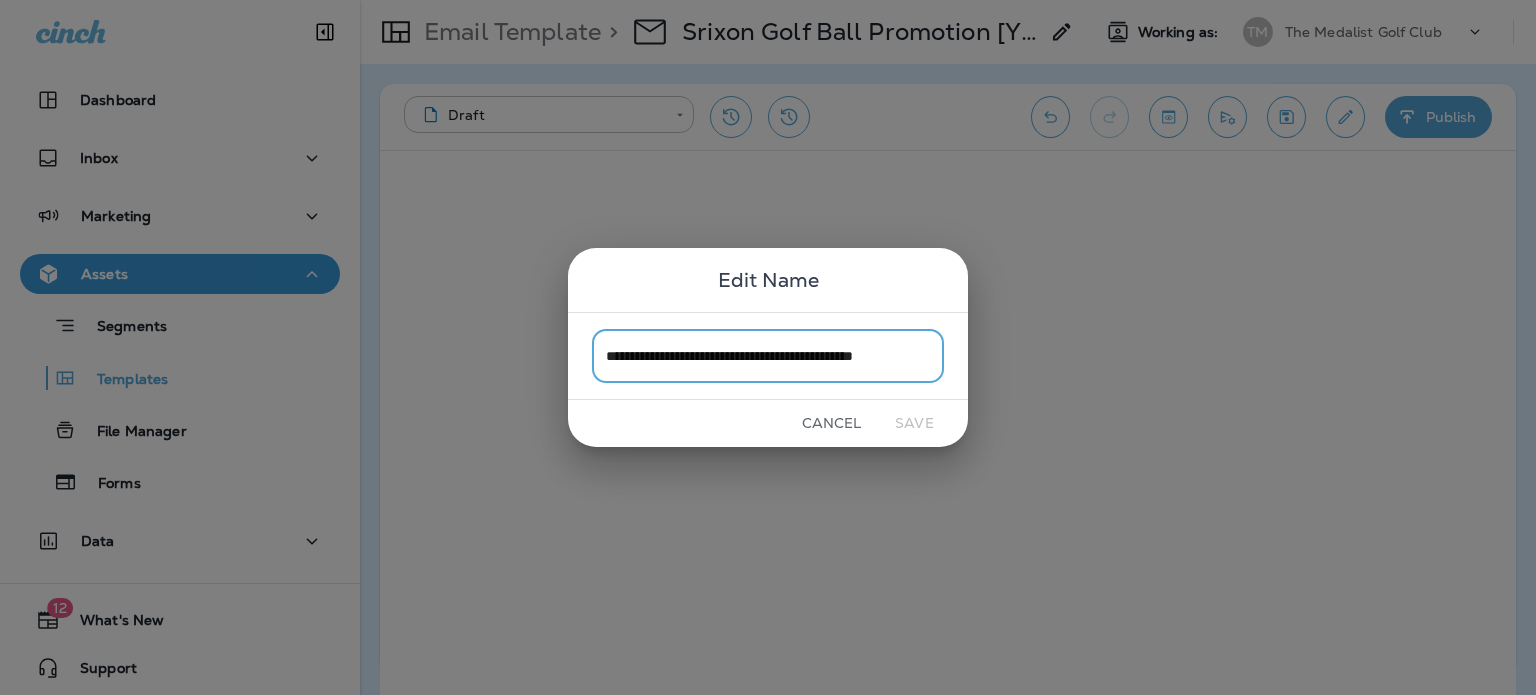 click on "**********" at bounding box center (768, 355) 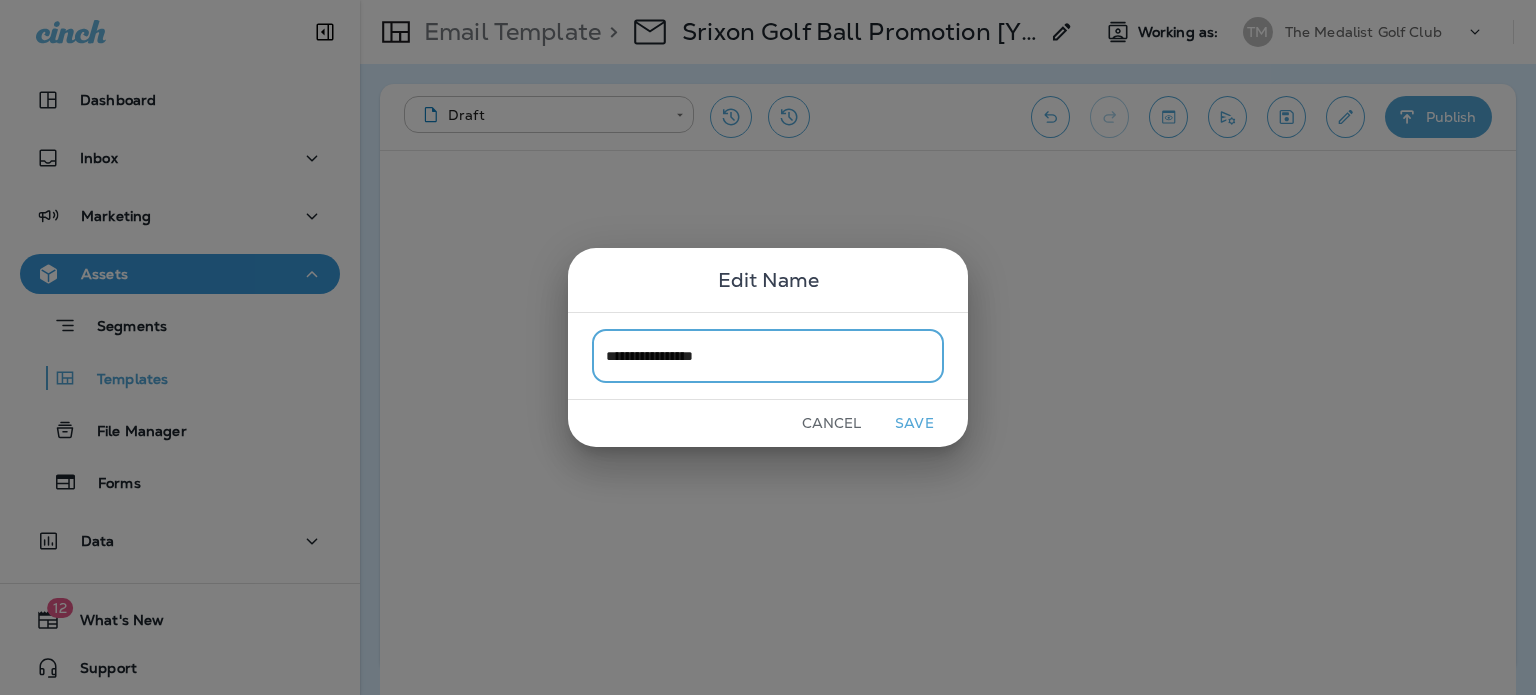 type on "**********" 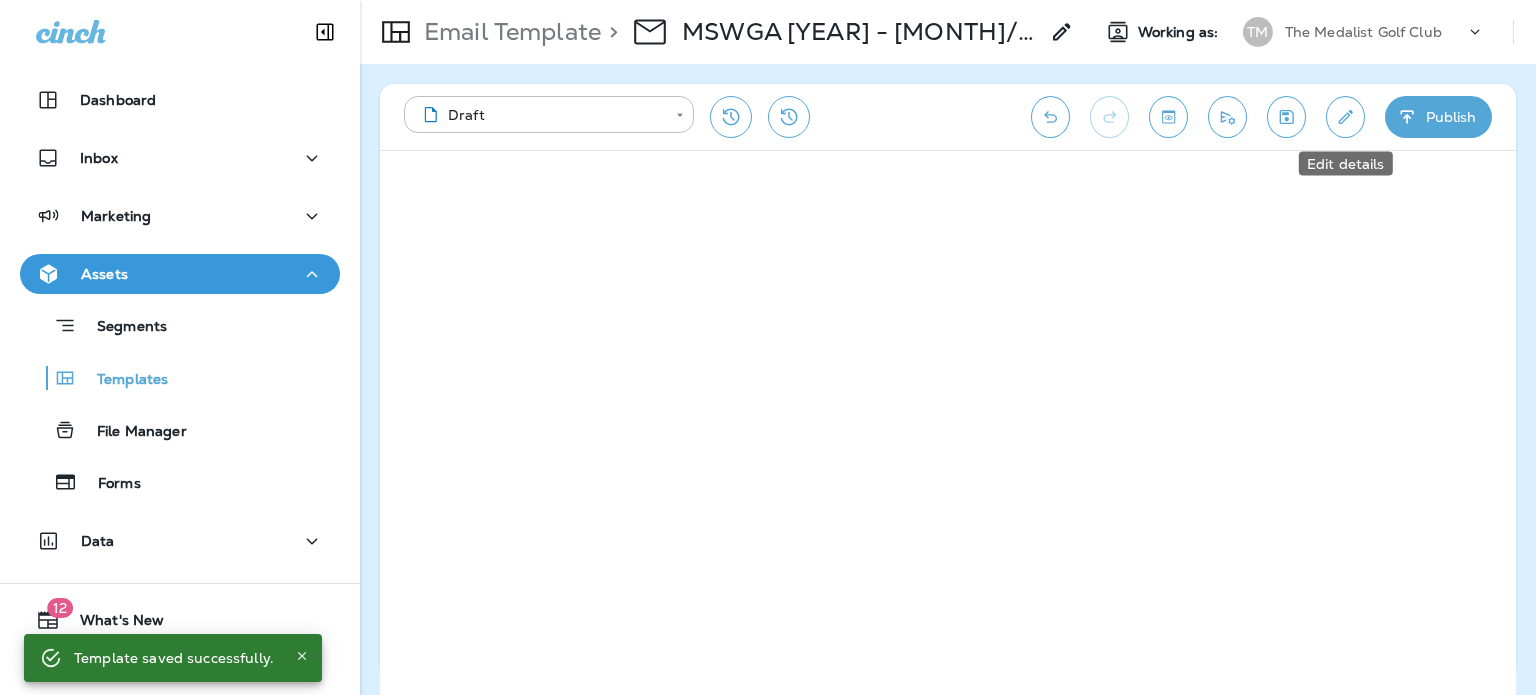 click 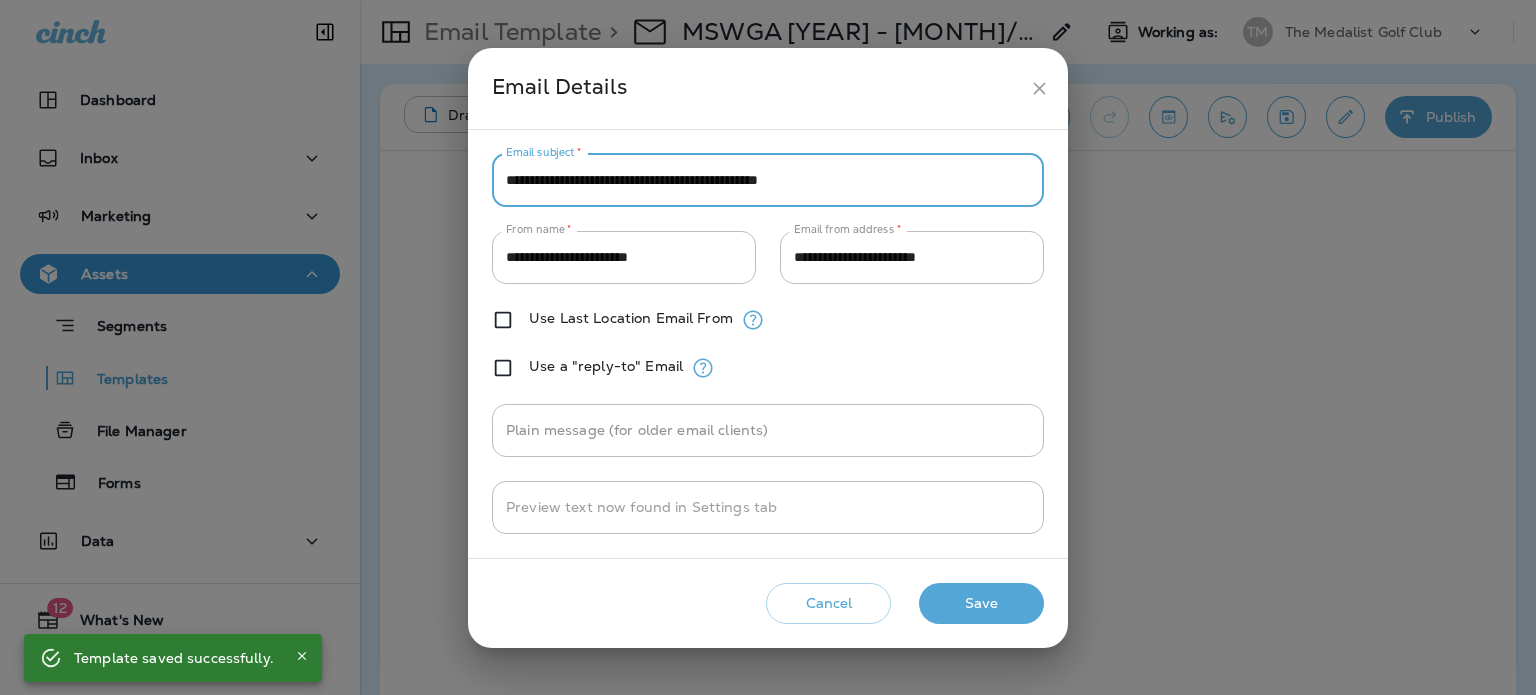 click on "**********" at bounding box center [768, 180] 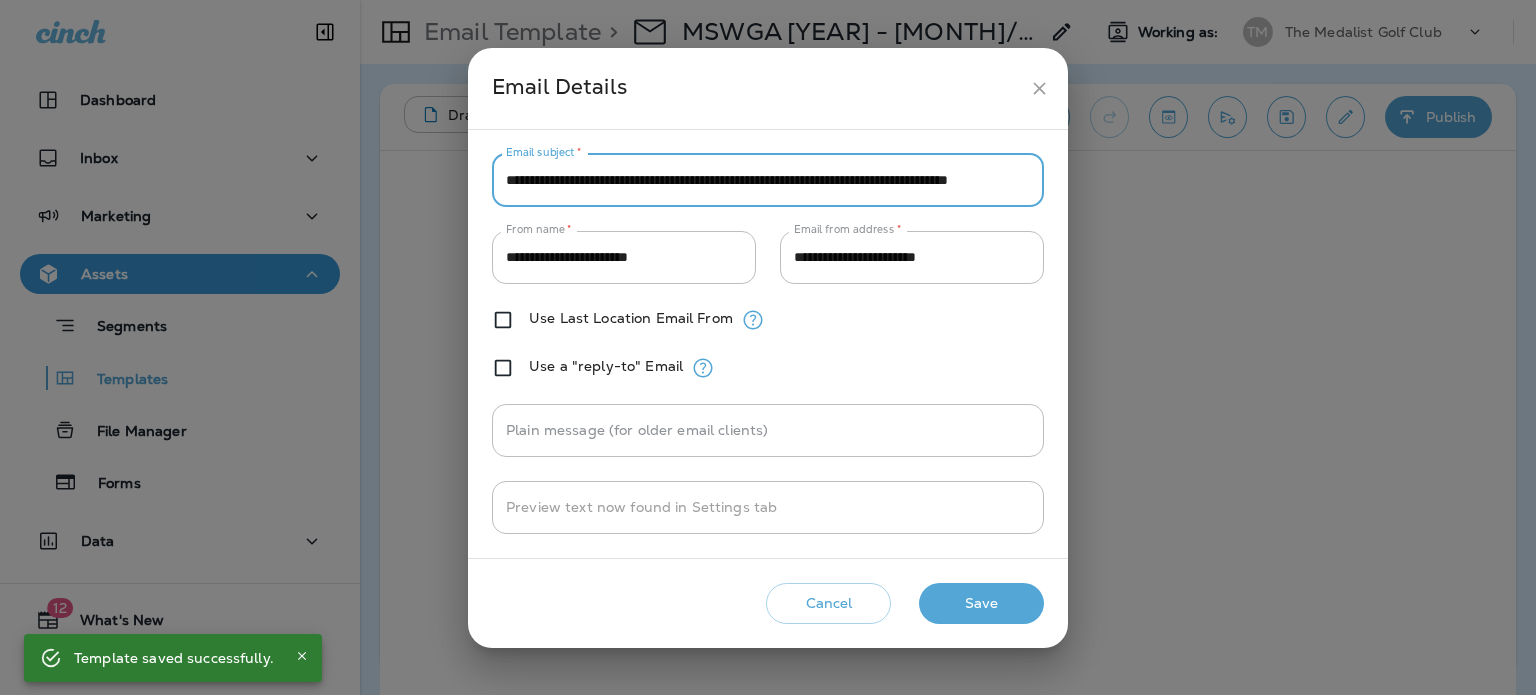 scroll, scrollTop: 0, scrollLeft: 101, axis: horizontal 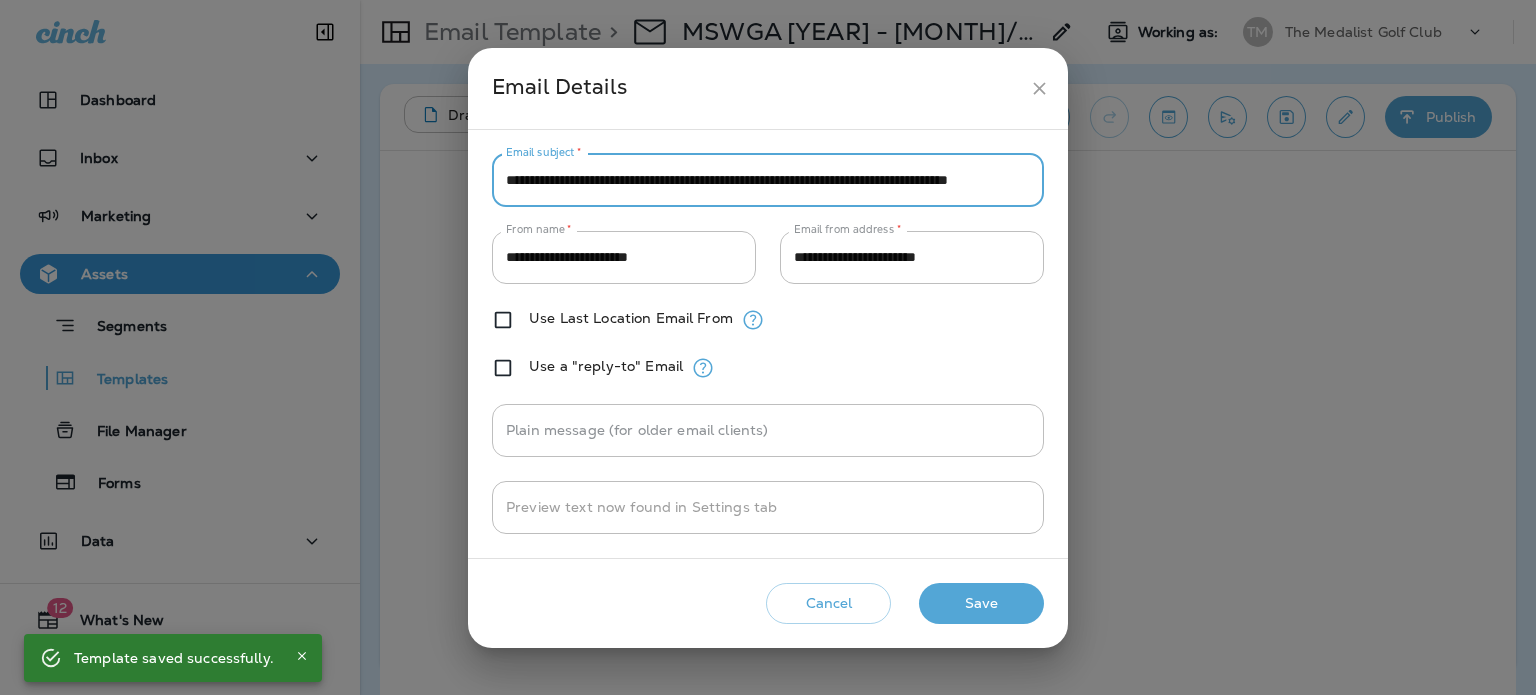 type on "**********" 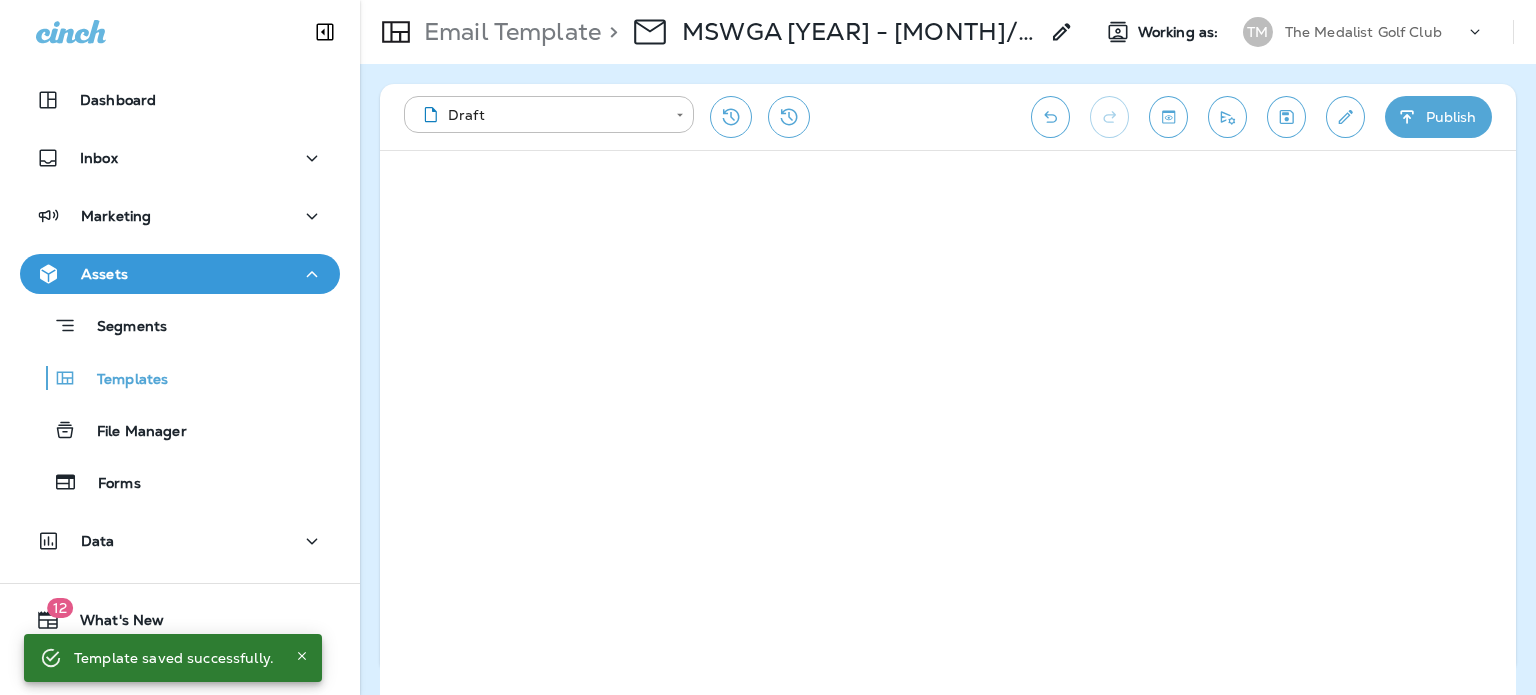 scroll, scrollTop: 0, scrollLeft: 0, axis: both 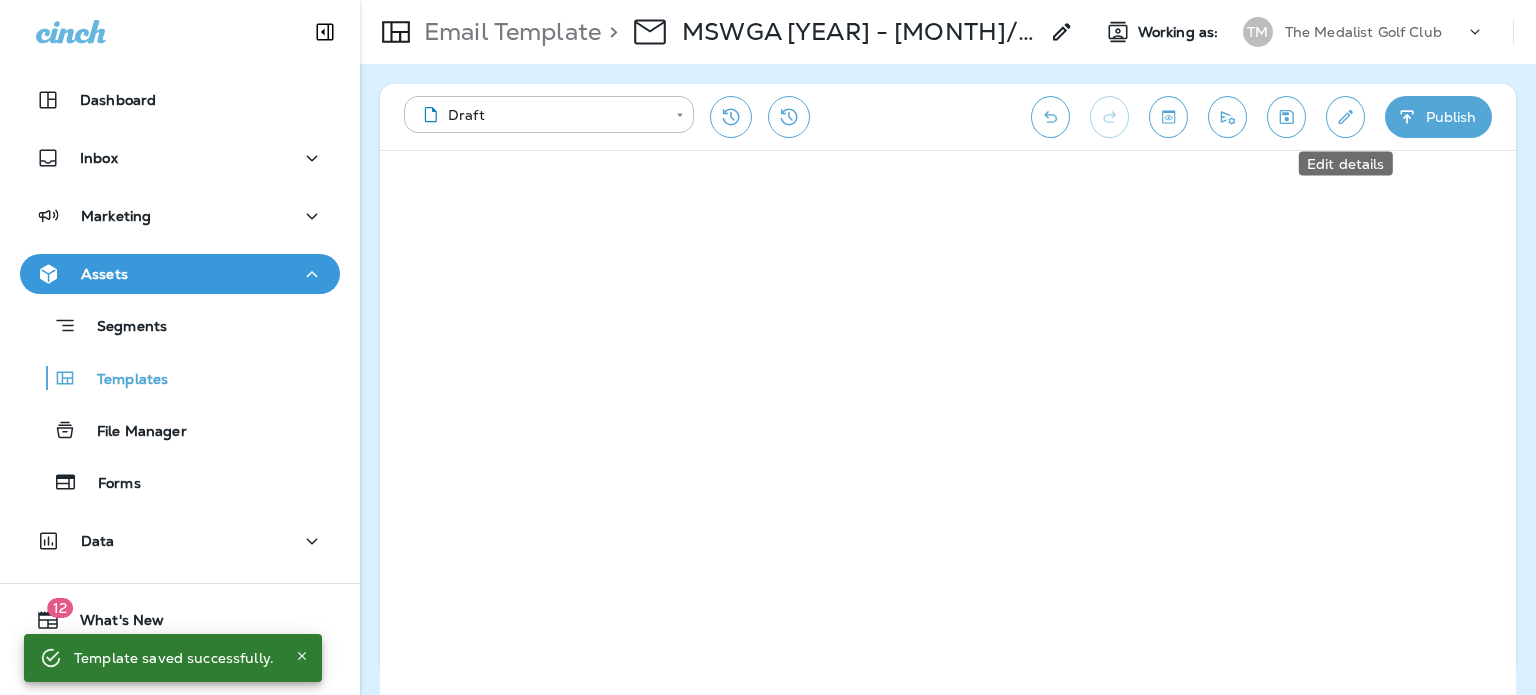 click 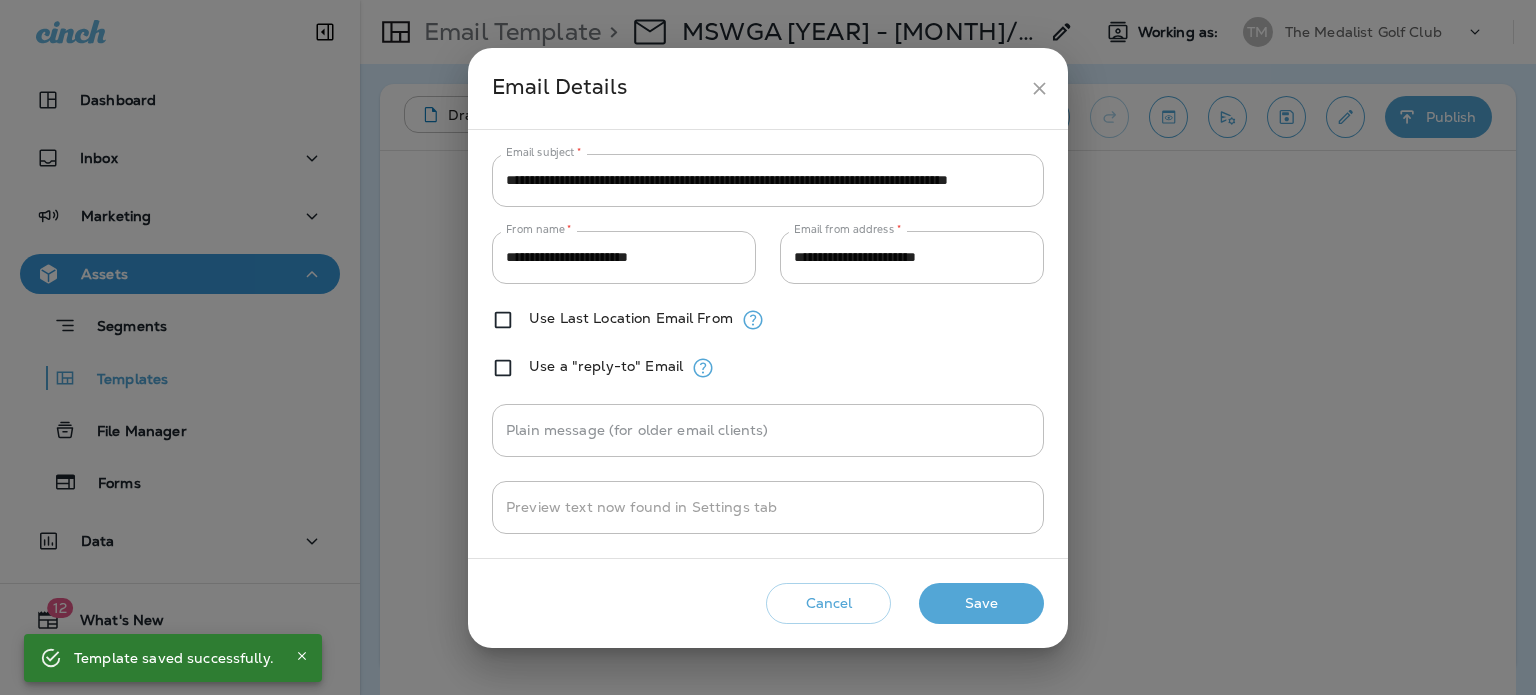 click 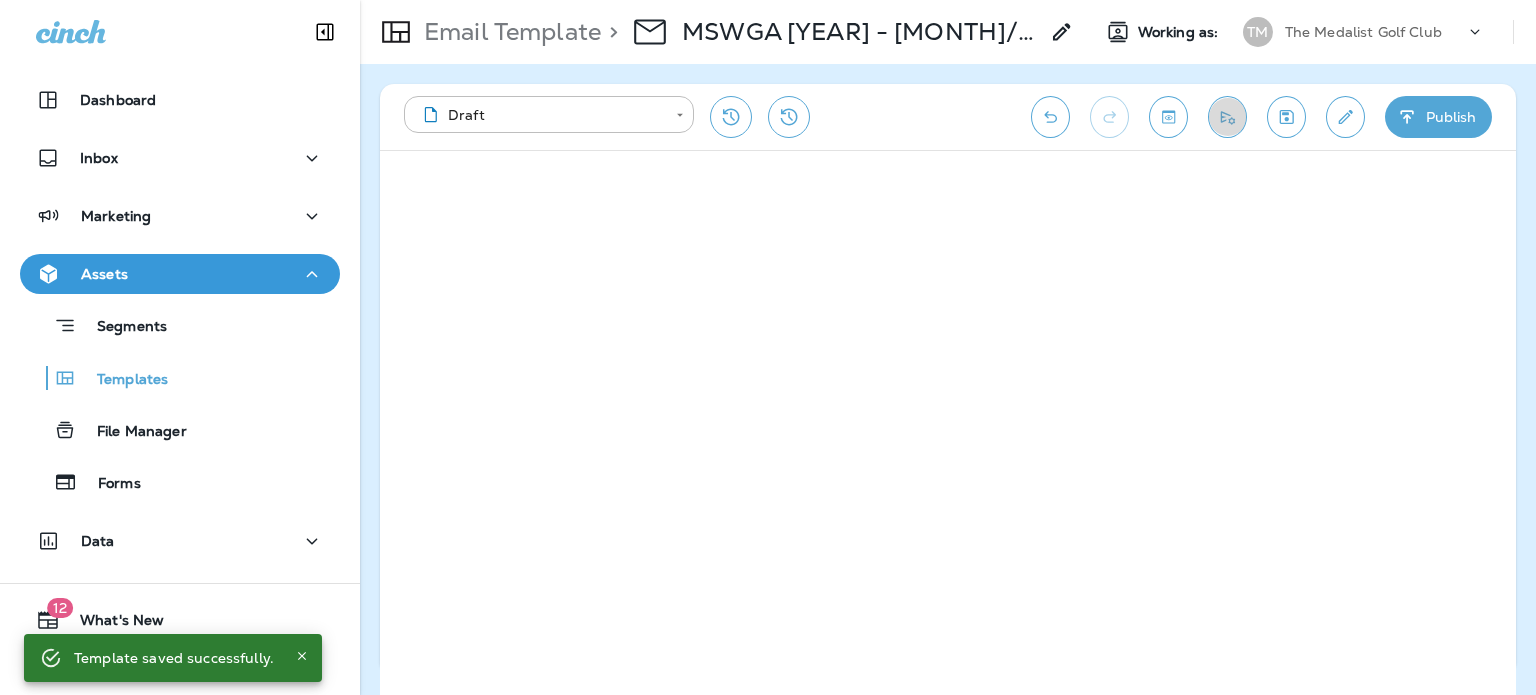 click 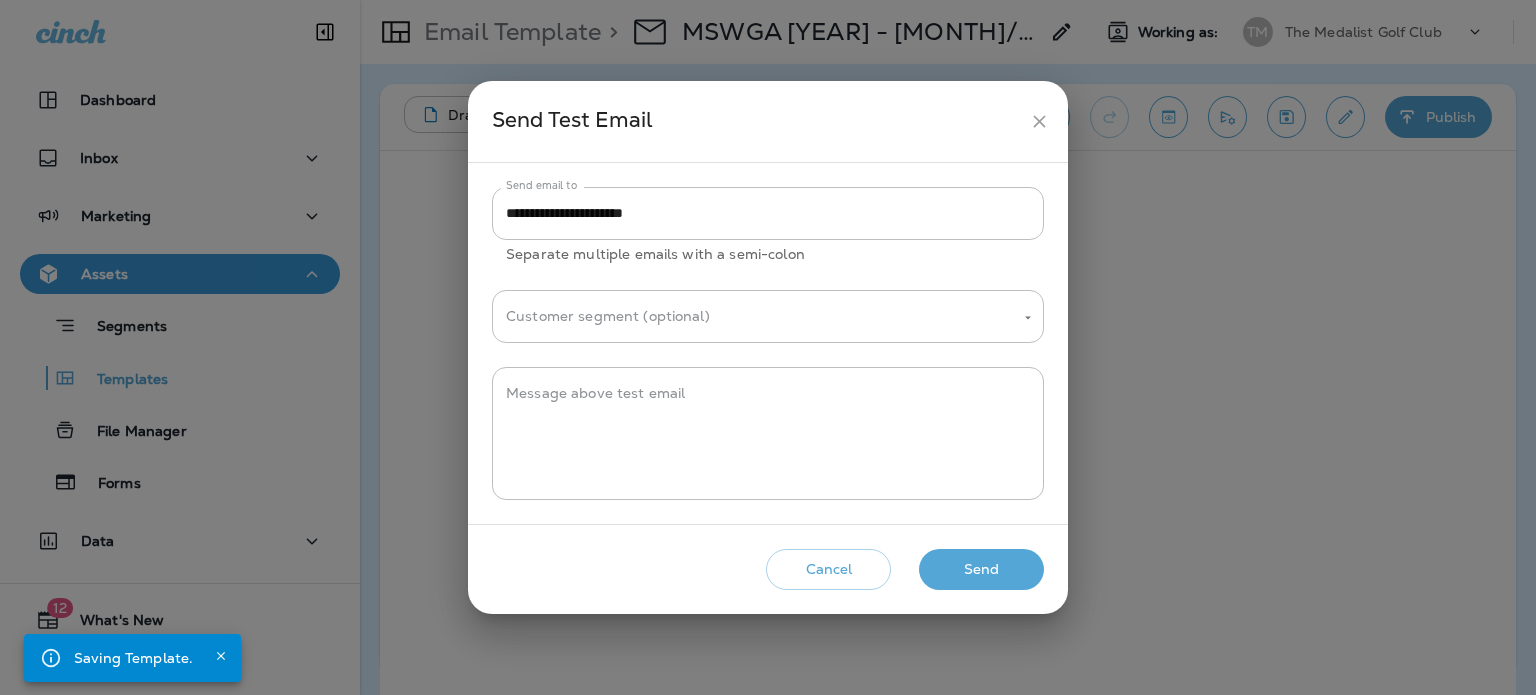 click on "Send" at bounding box center [981, 569] 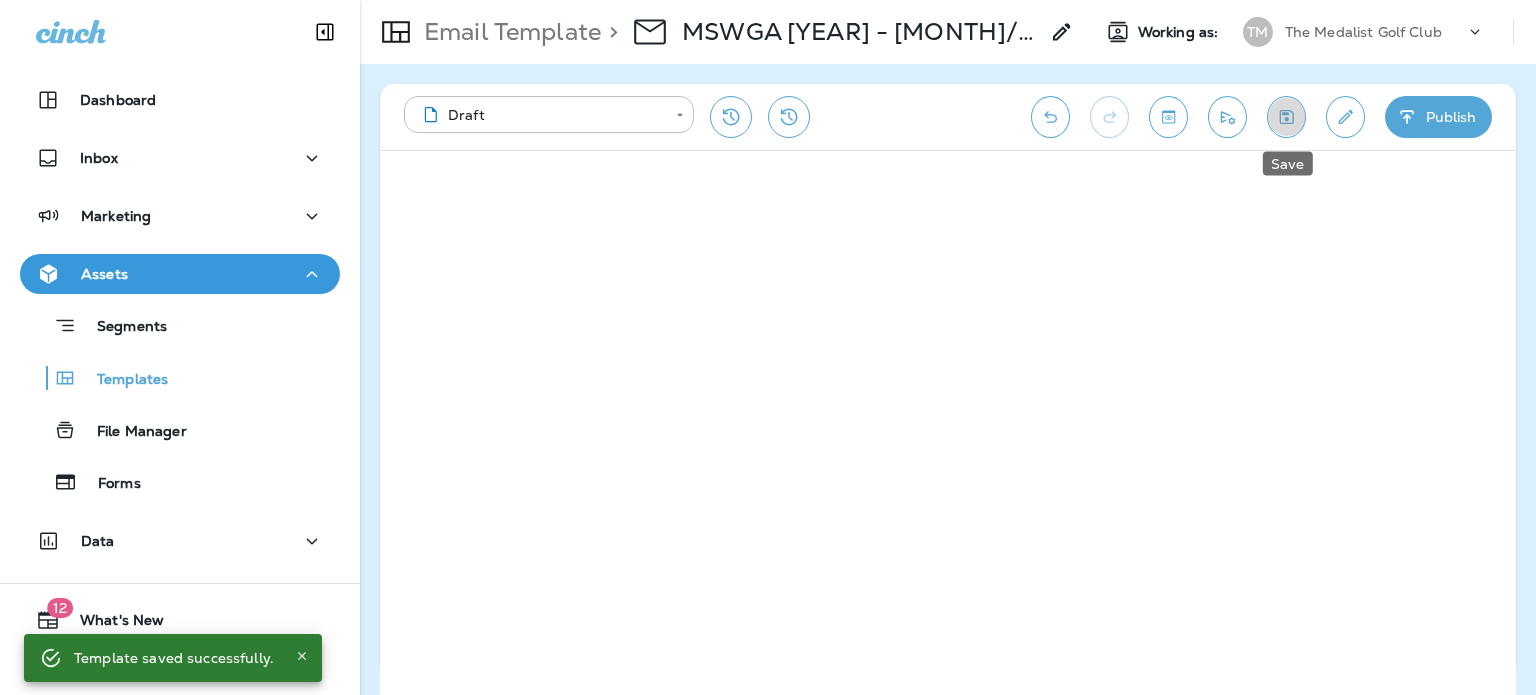 click 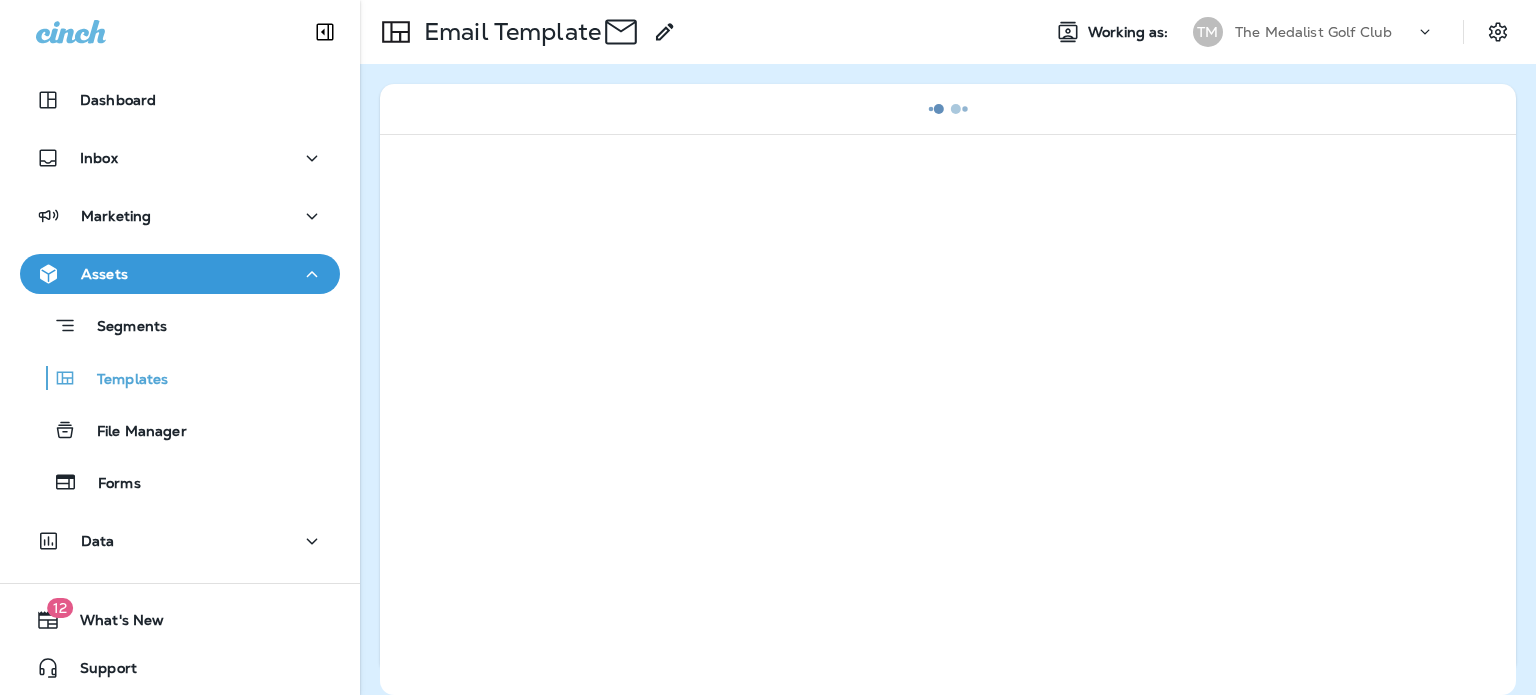 scroll, scrollTop: 0, scrollLeft: 0, axis: both 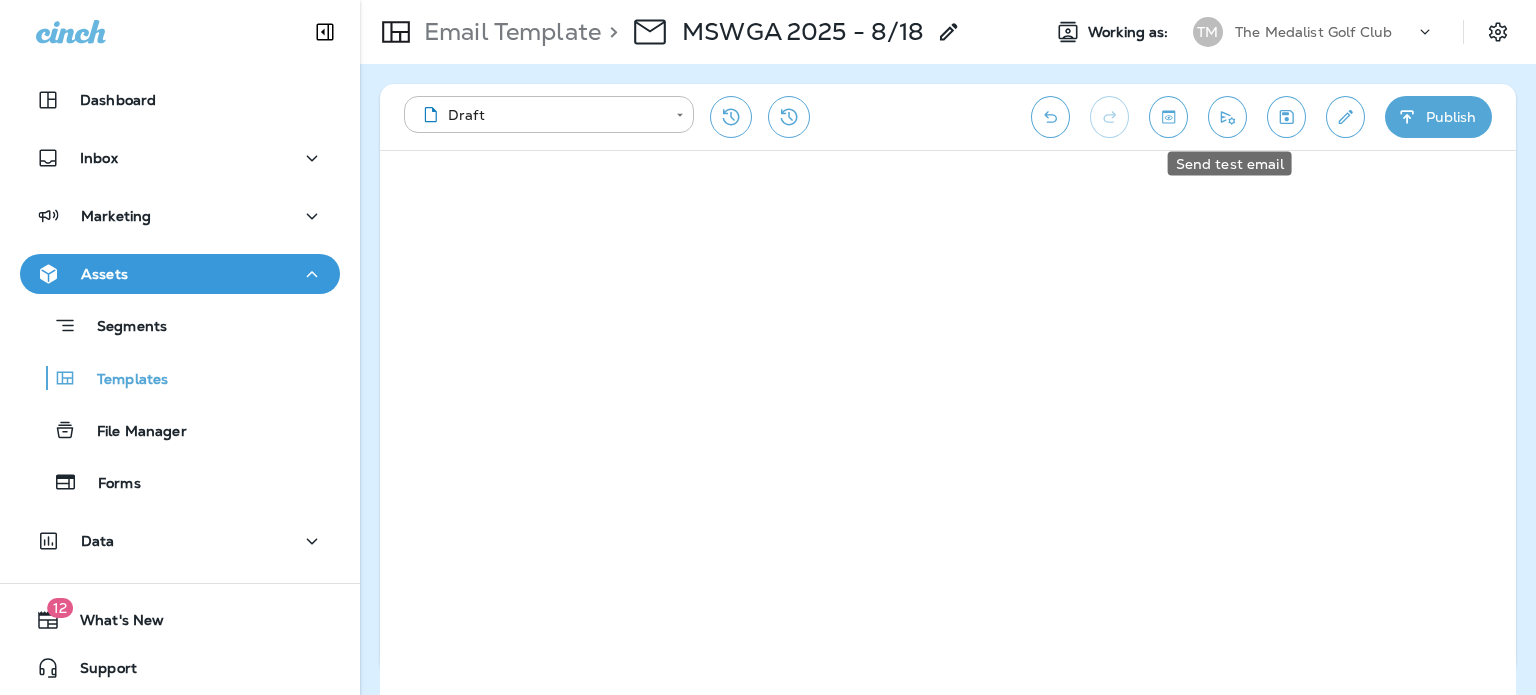 click at bounding box center [1227, 117] 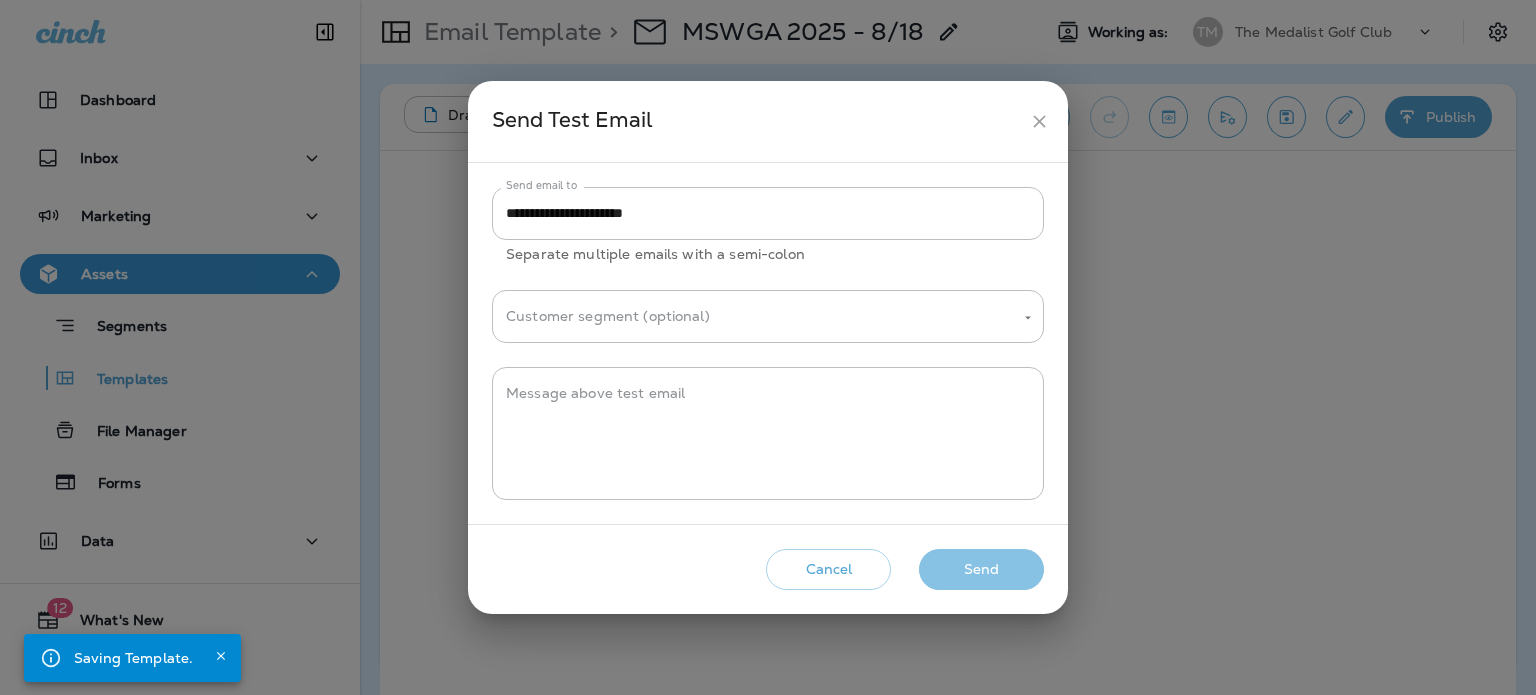 click on "Send" at bounding box center (981, 569) 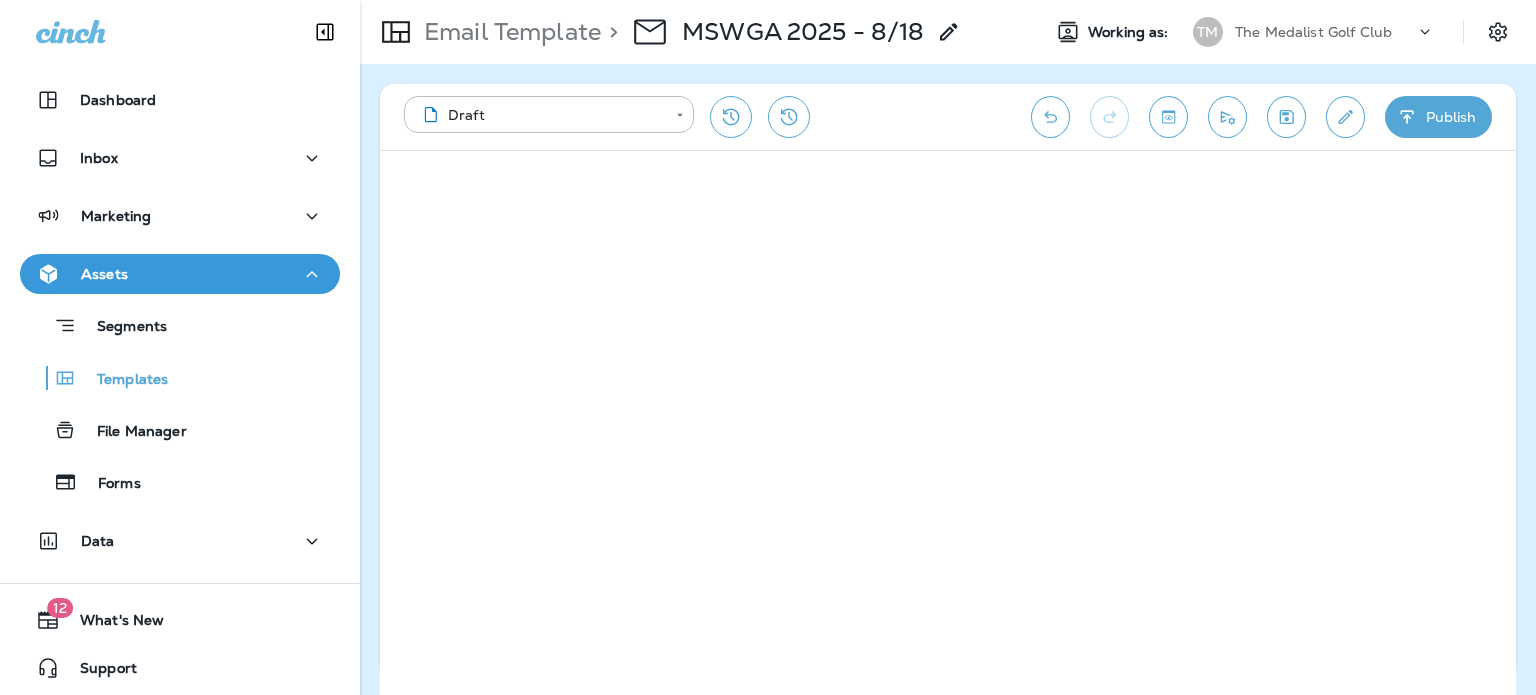 click at bounding box center (1286, 117) 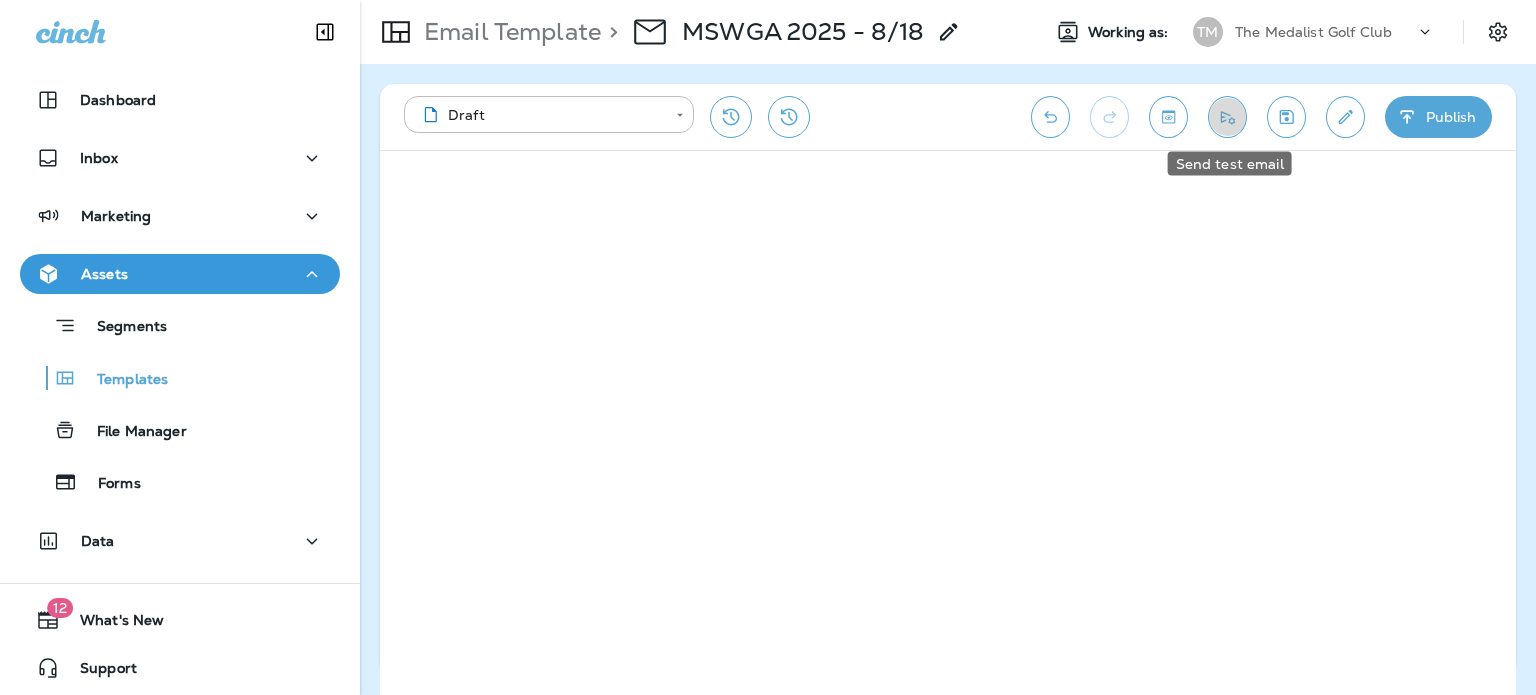 click at bounding box center (1227, 117) 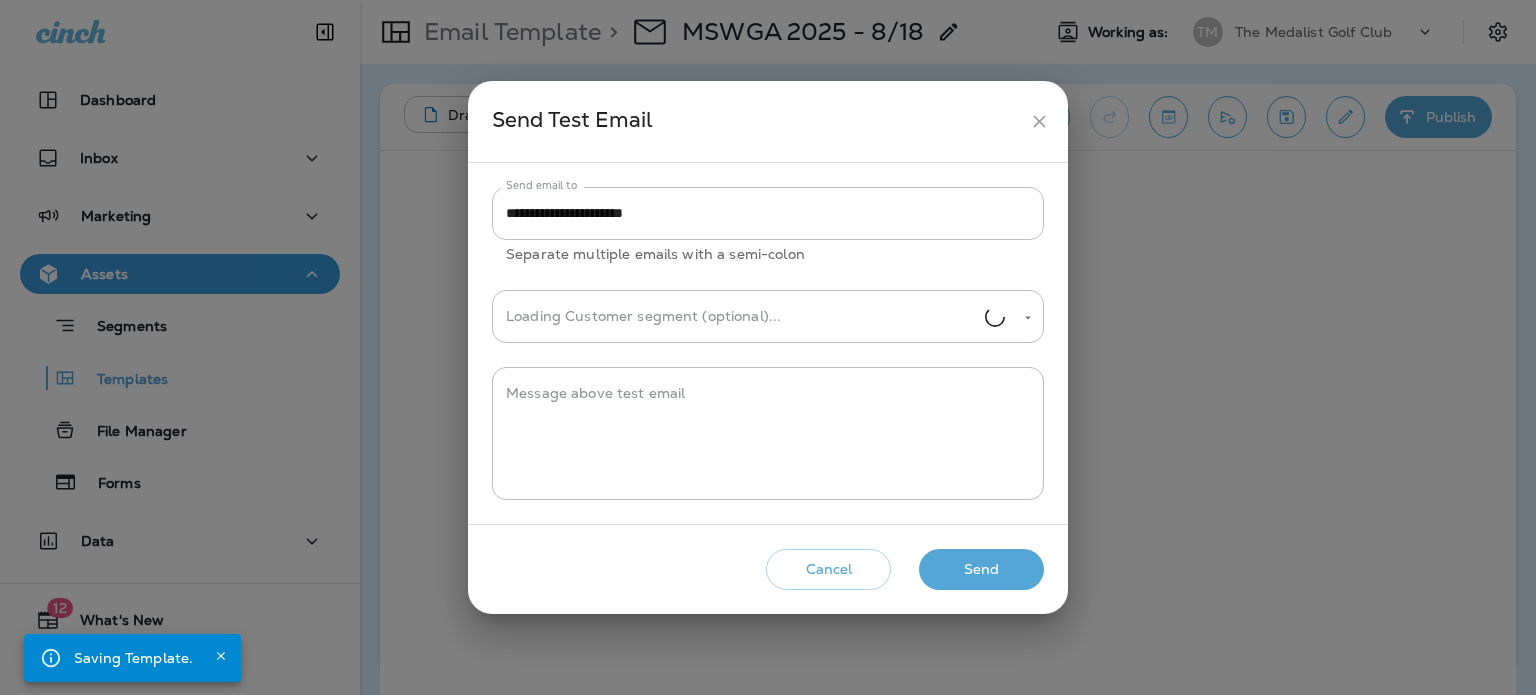 click on "Send" at bounding box center (981, 569) 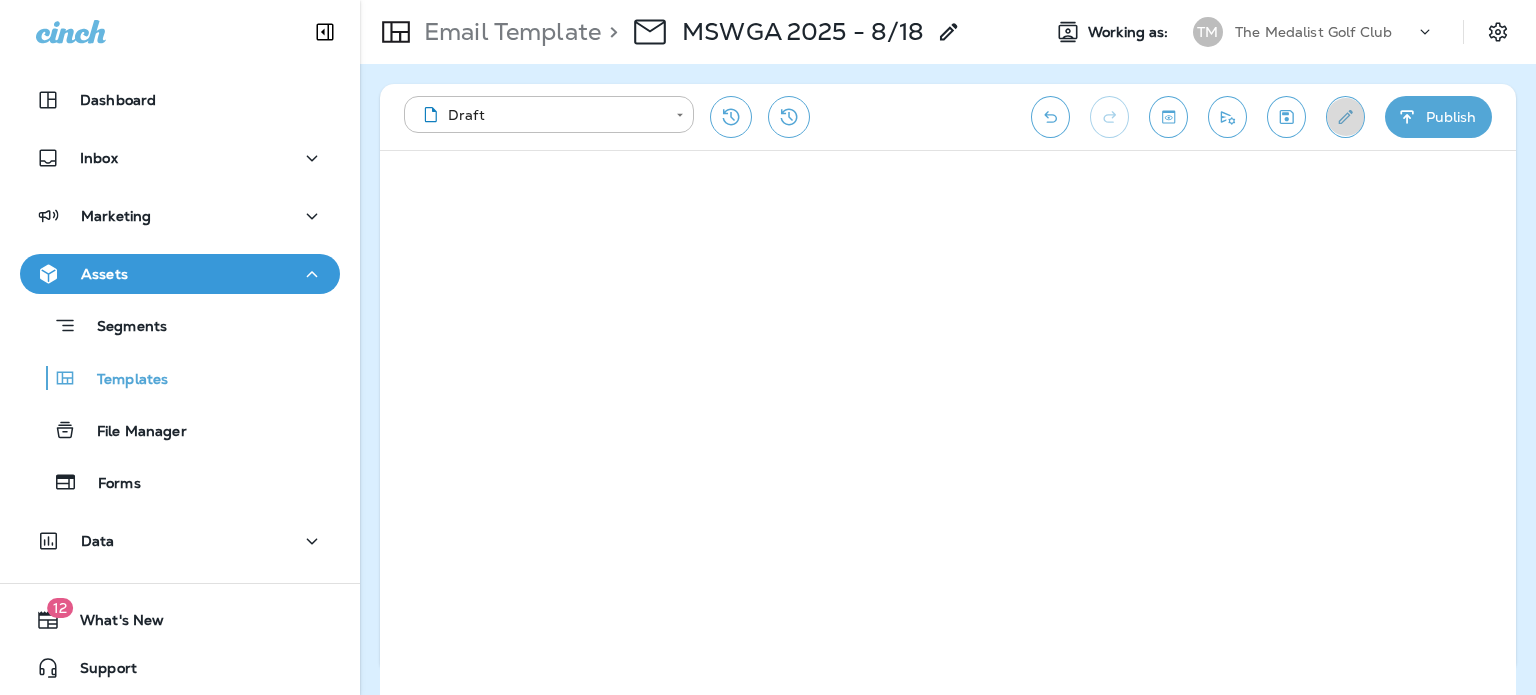 click at bounding box center [1345, 117] 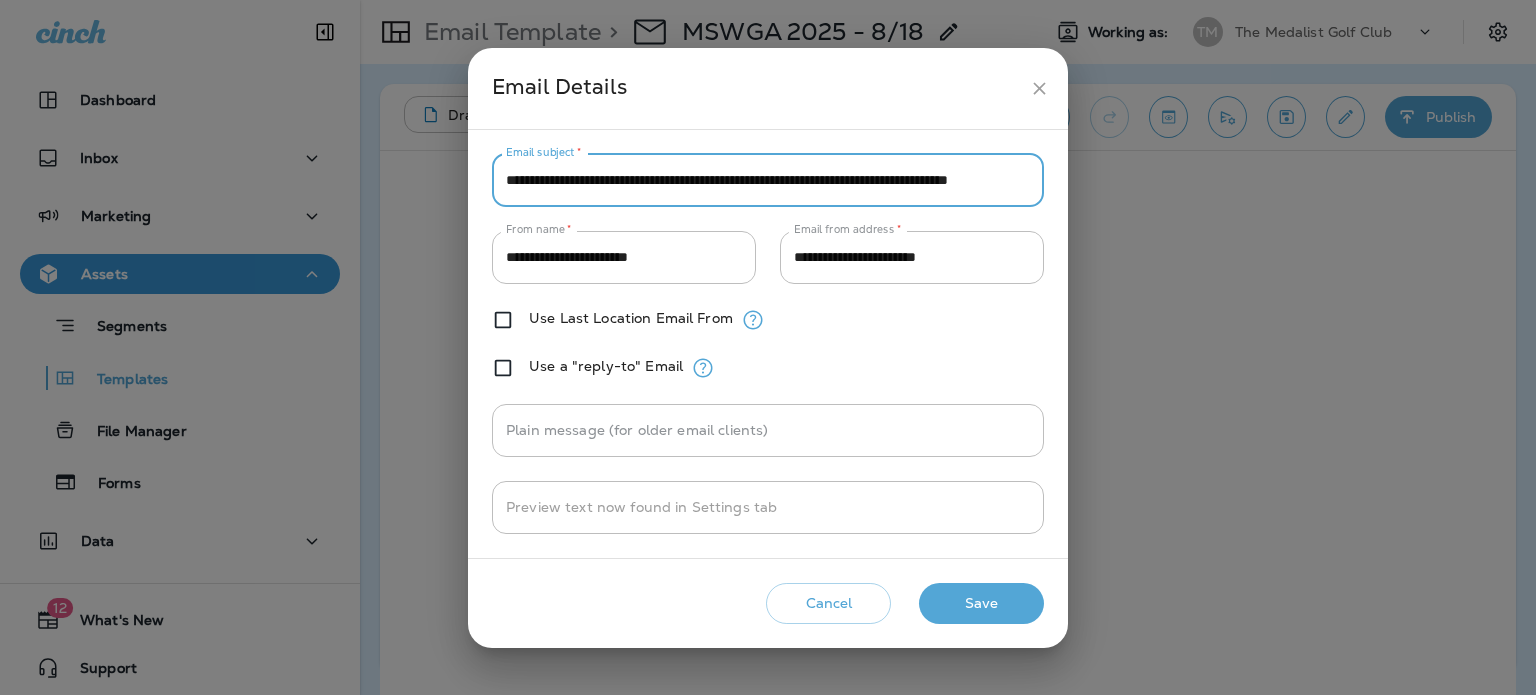 click on "**********" at bounding box center [768, 180] 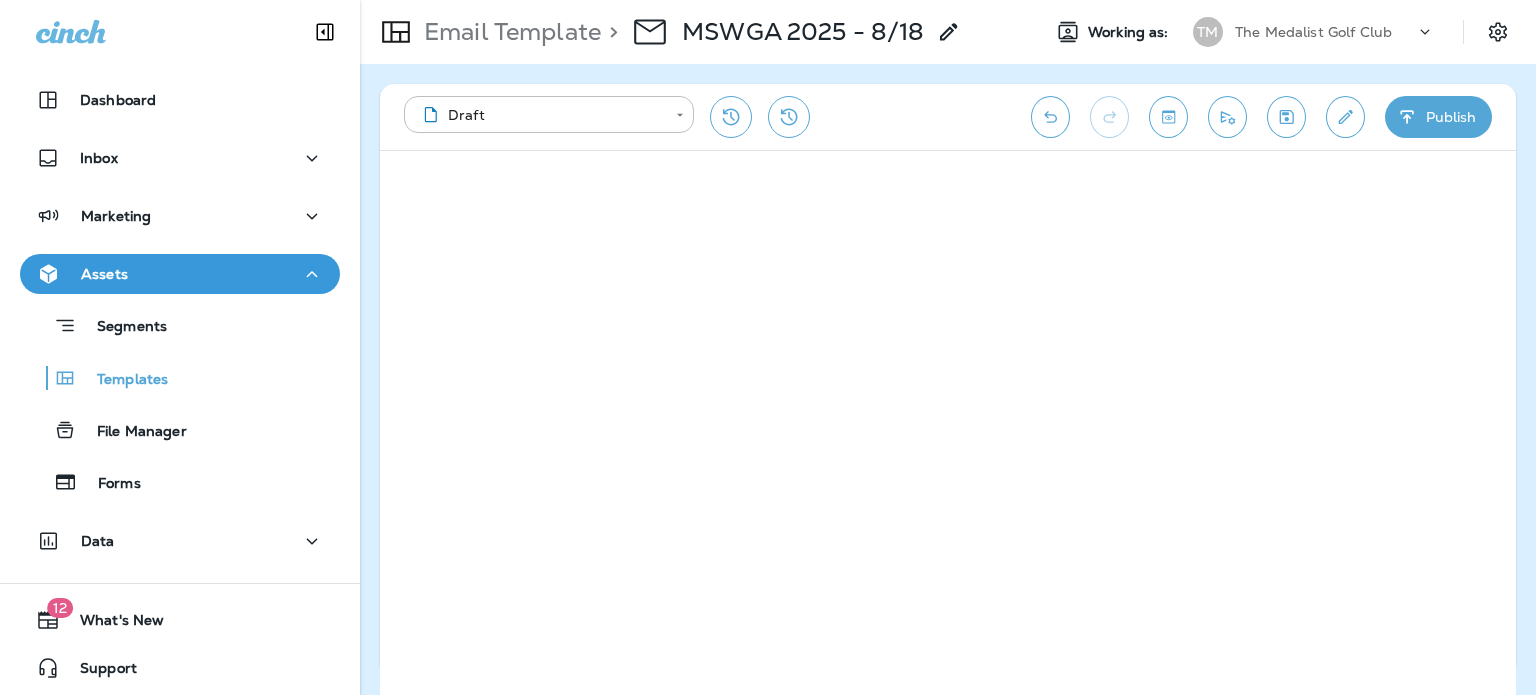 scroll, scrollTop: 0, scrollLeft: 0, axis: both 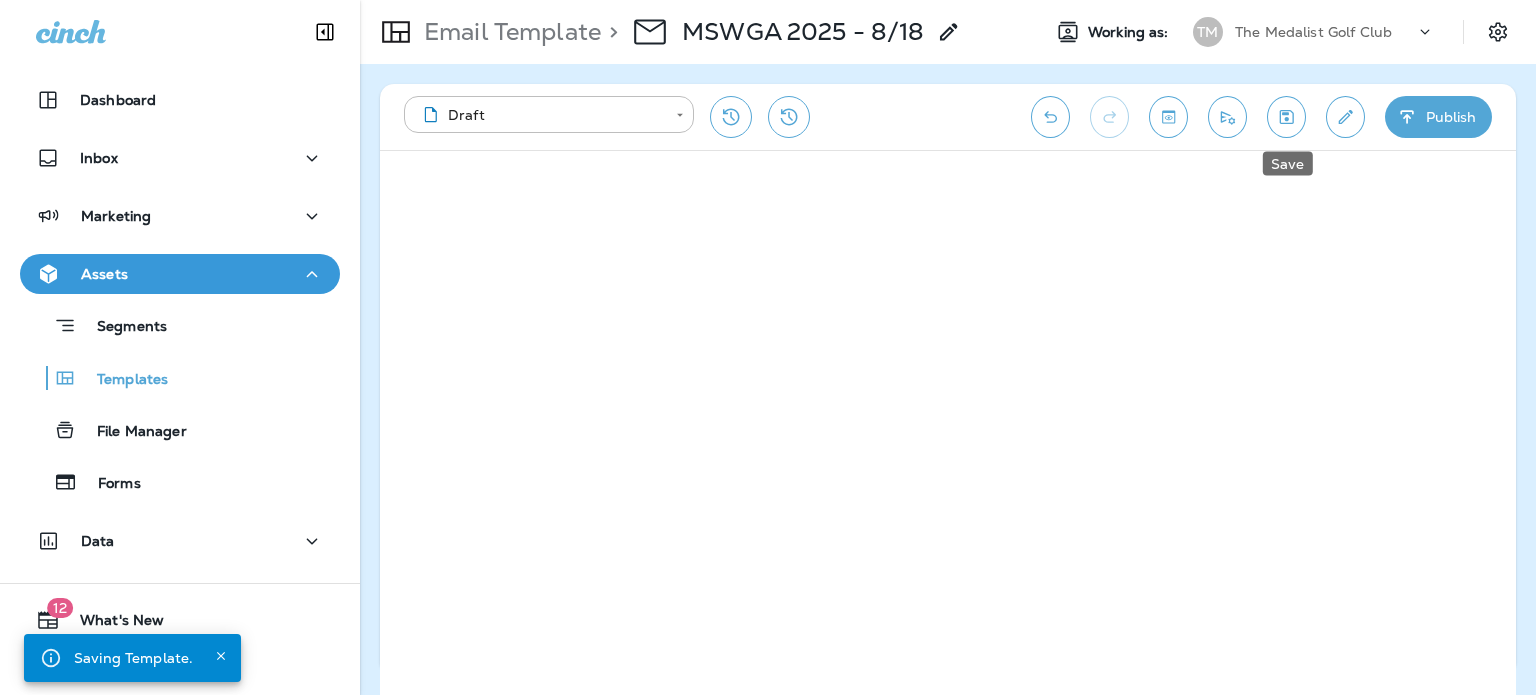click 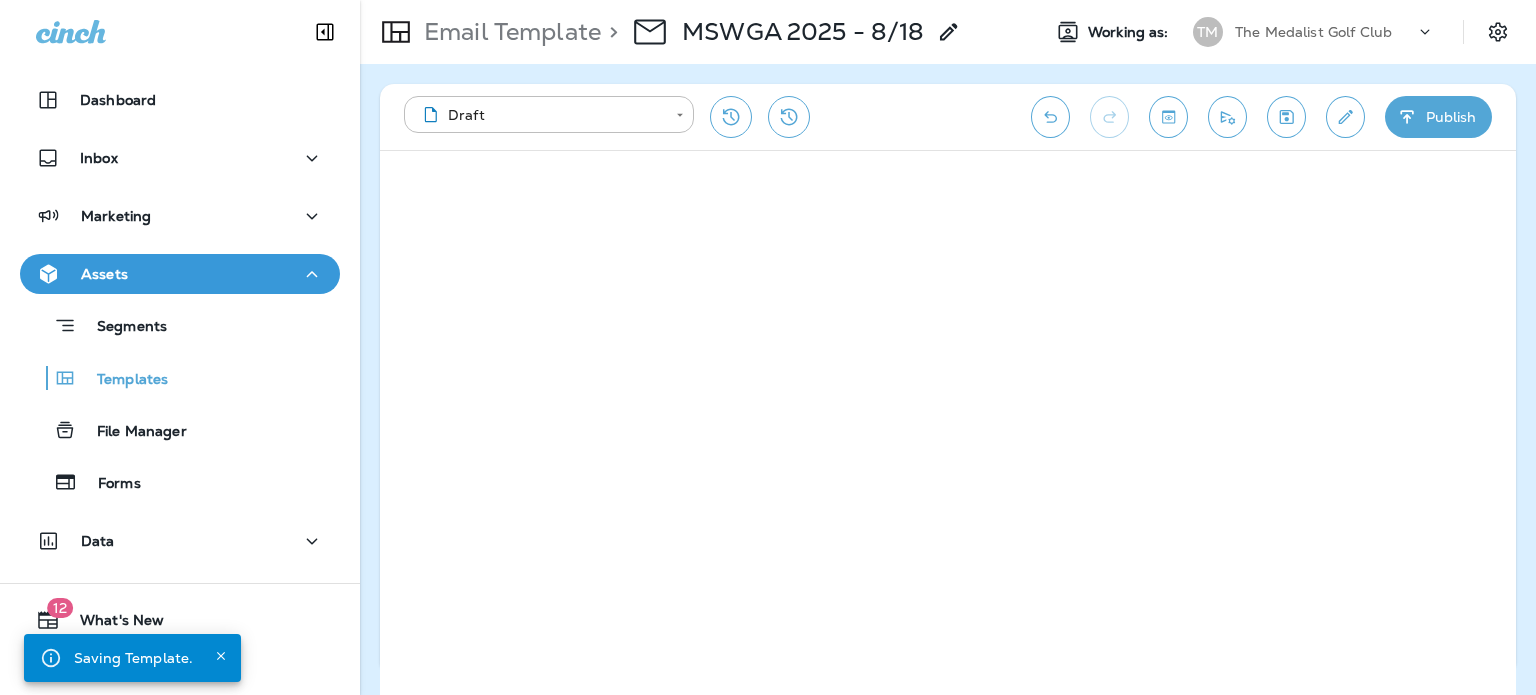 click on "Publish" at bounding box center [1438, 117] 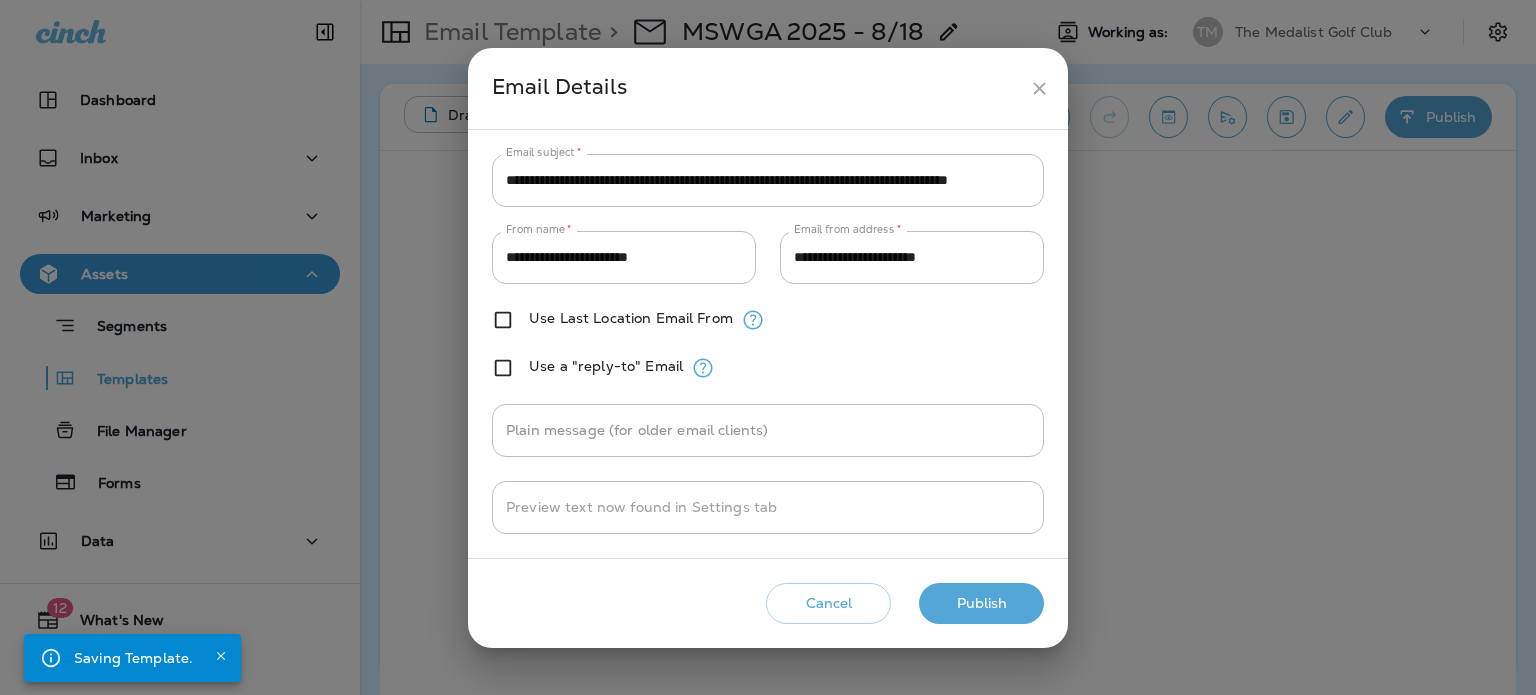 click on "Publish" at bounding box center (981, 603) 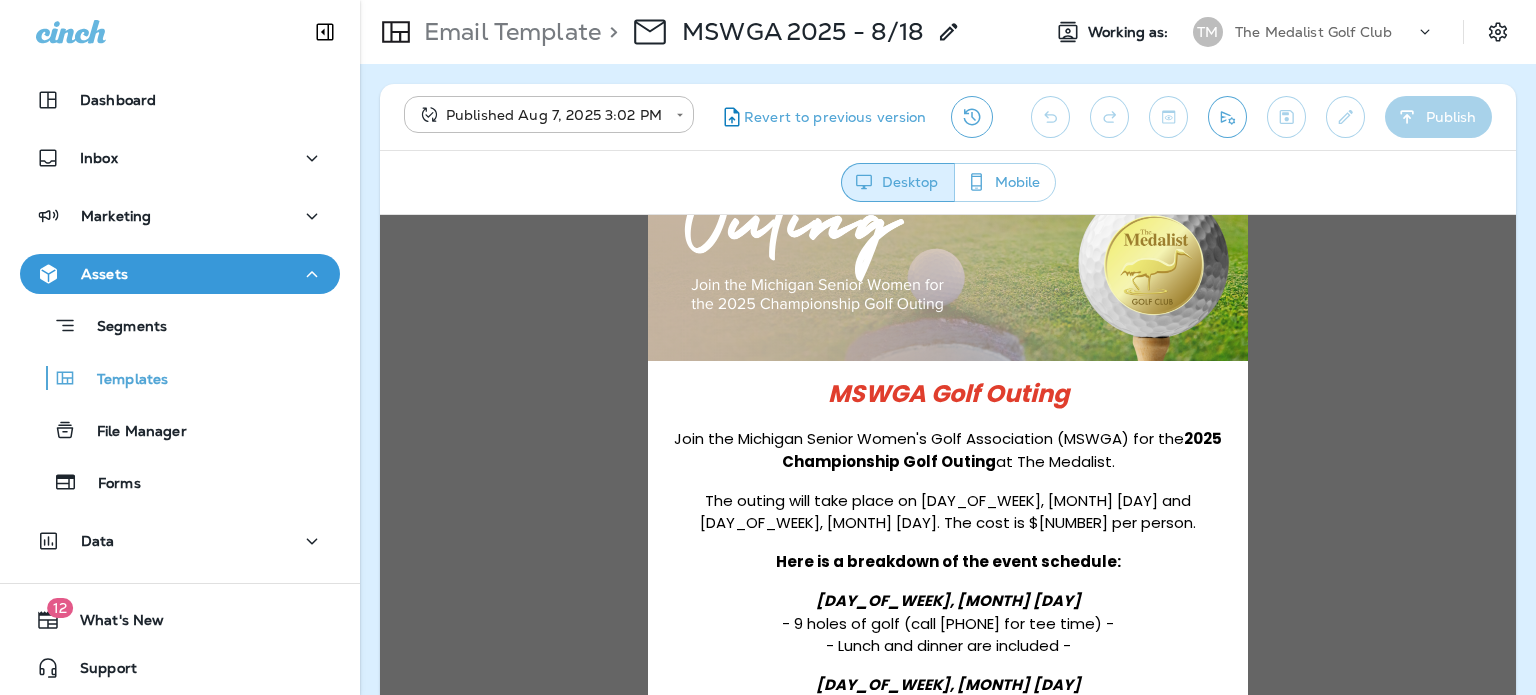 scroll, scrollTop: 175, scrollLeft: 0, axis: vertical 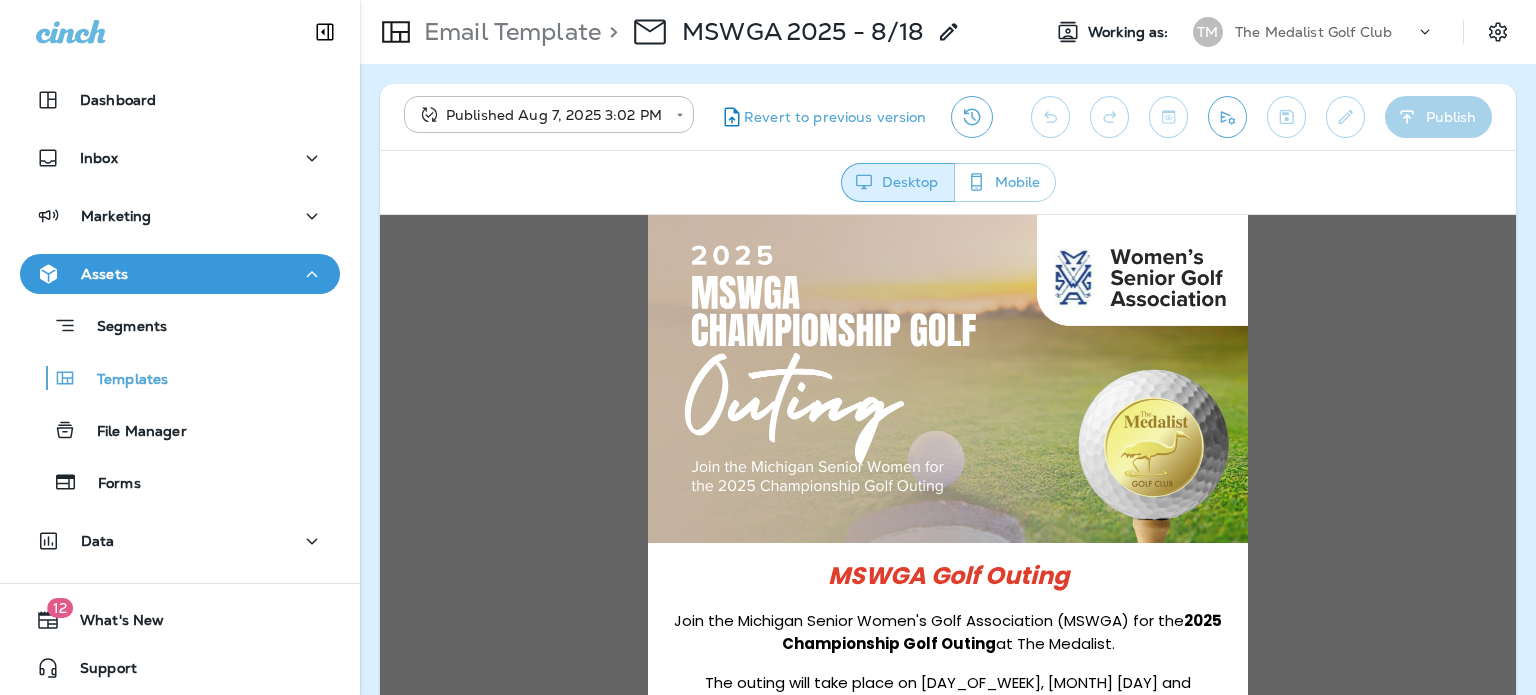 click on "Email Template" at bounding box center (508, 32) 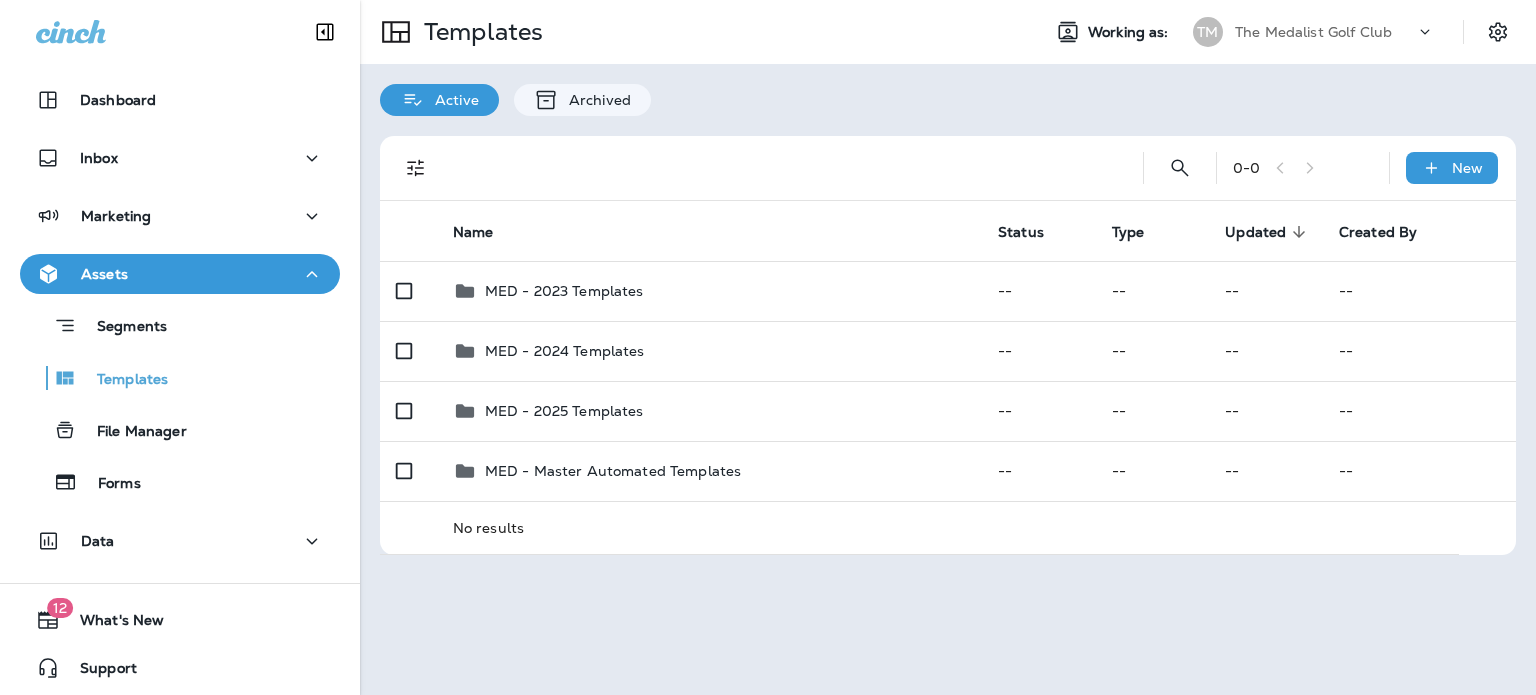 click on "Marketing" at bounding box center (180, 216) 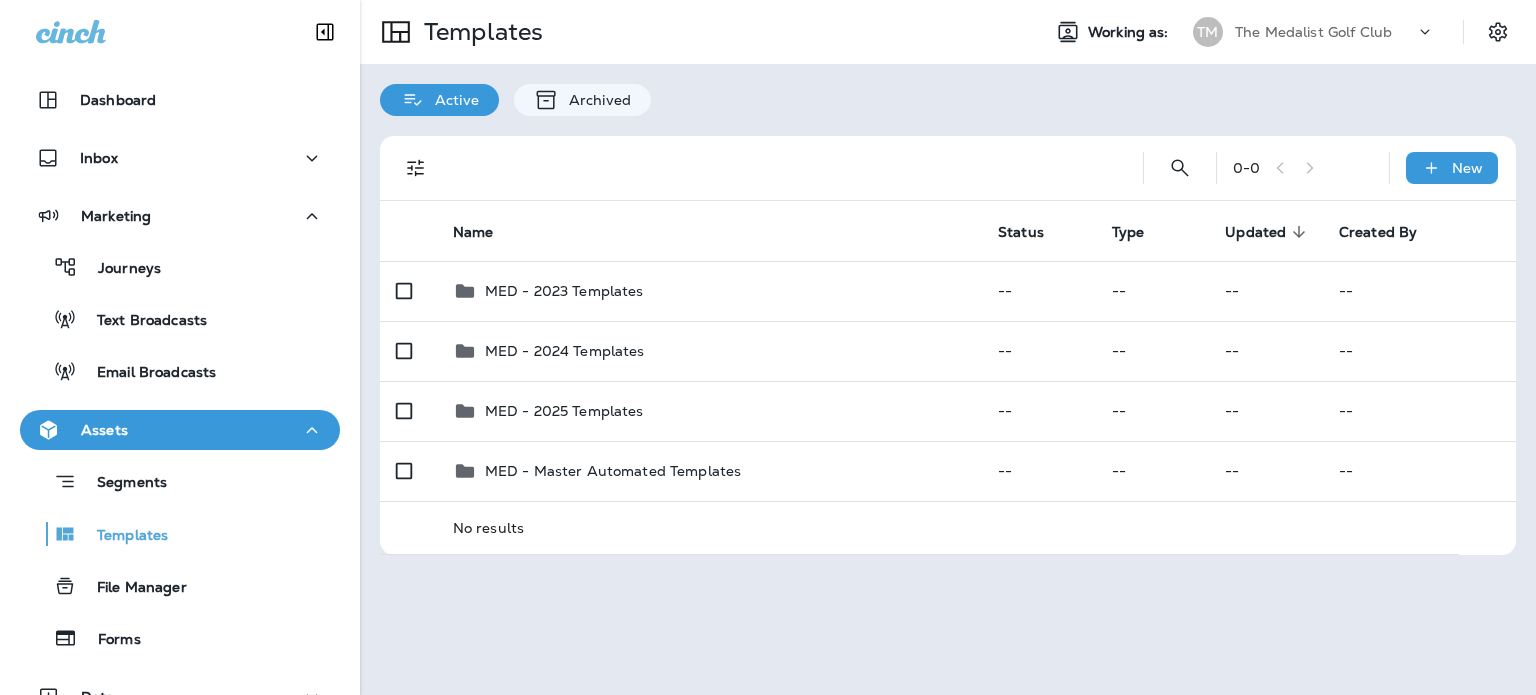 click on "Email Broadcasts" at bounding box center [180, 371] 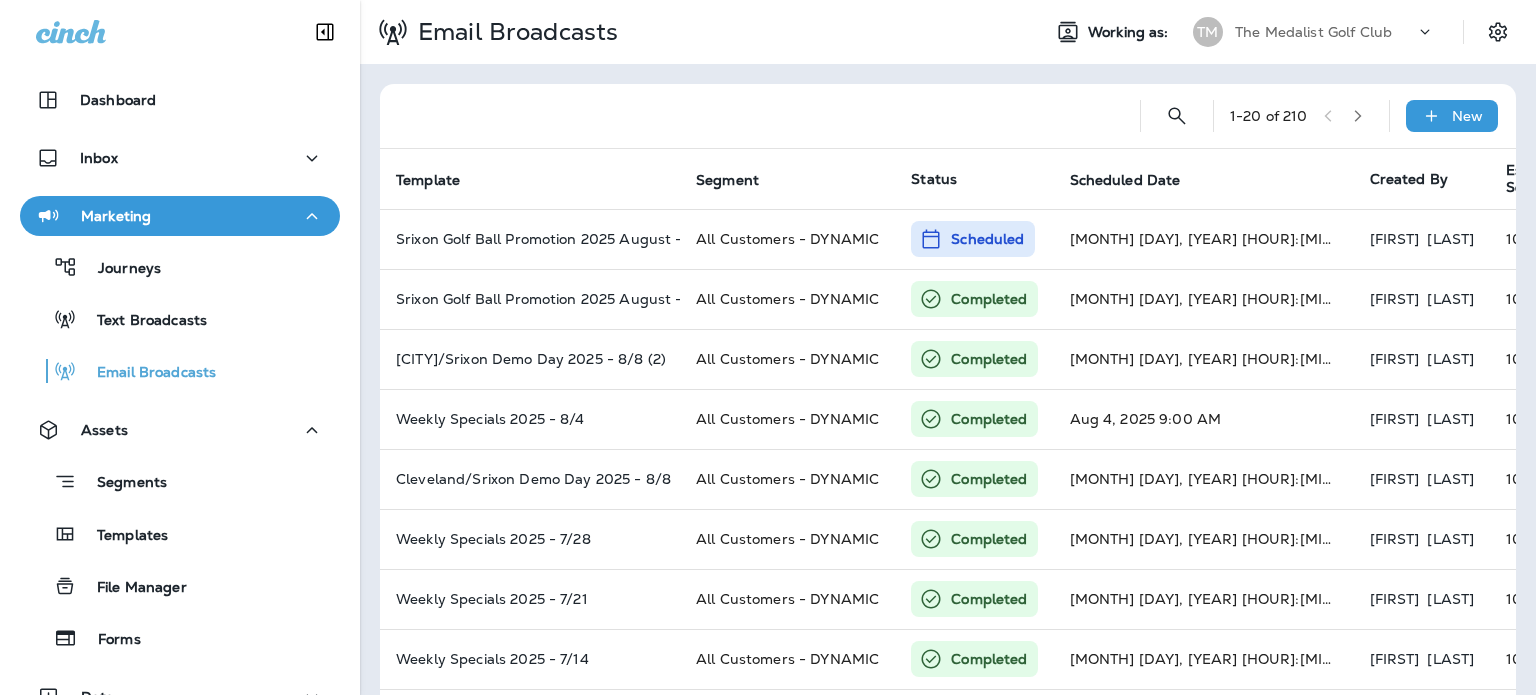 click on "New" at bounding box center (1452, 116) 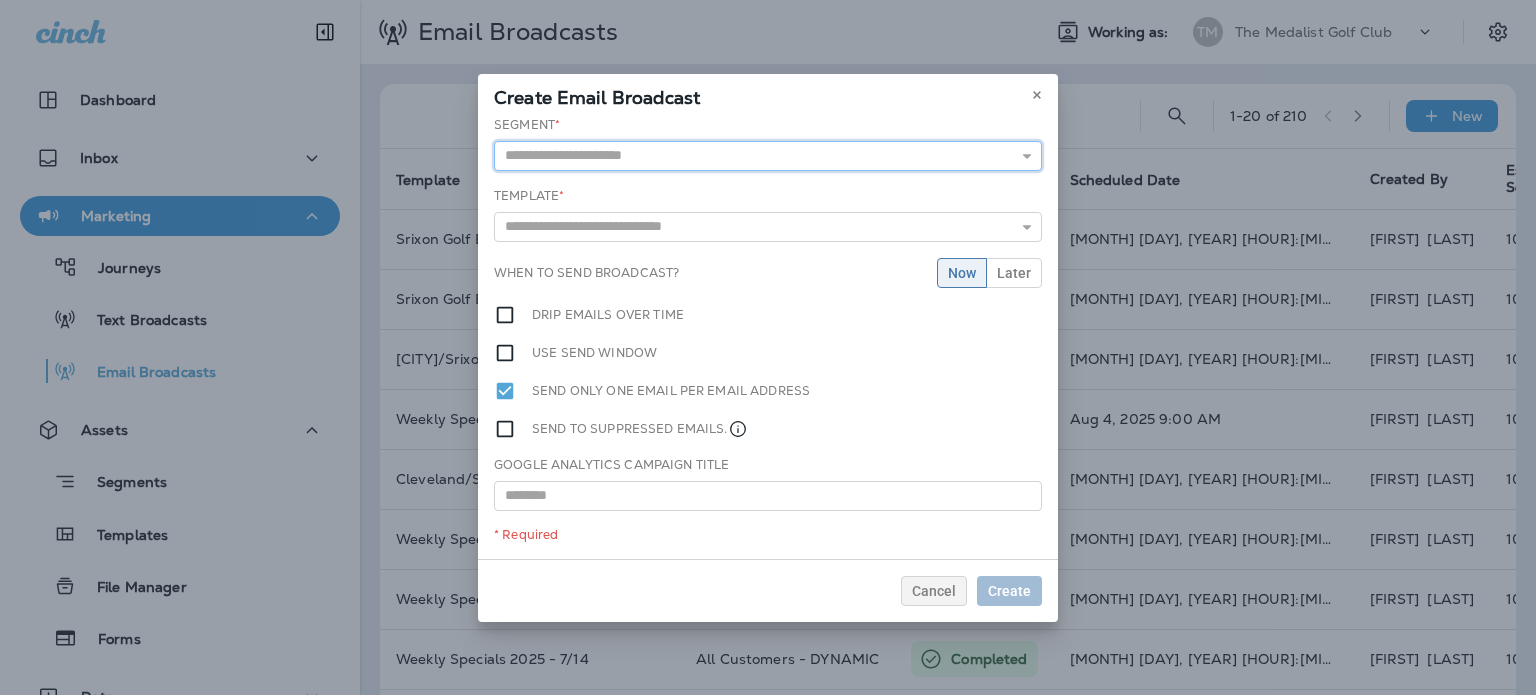 click at bounding box center (768, 156) 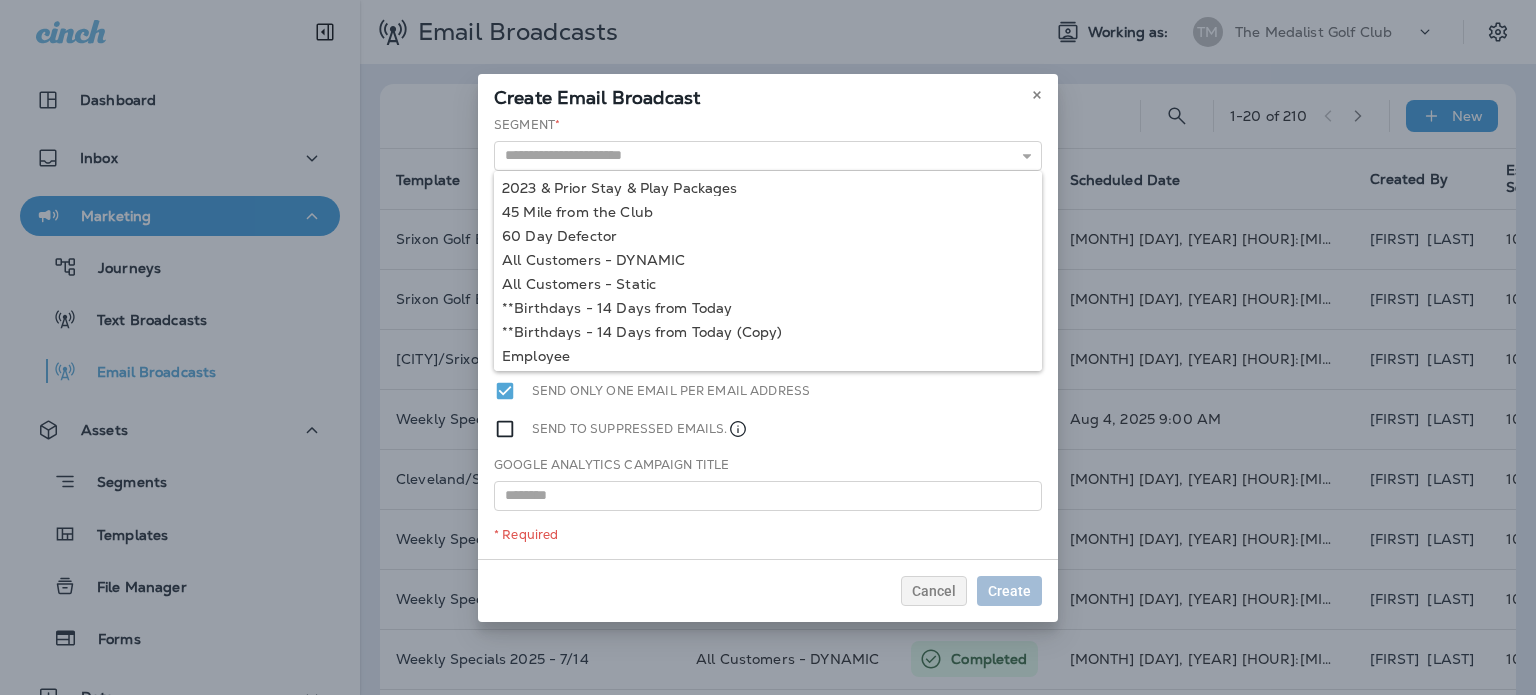 type on "**********" 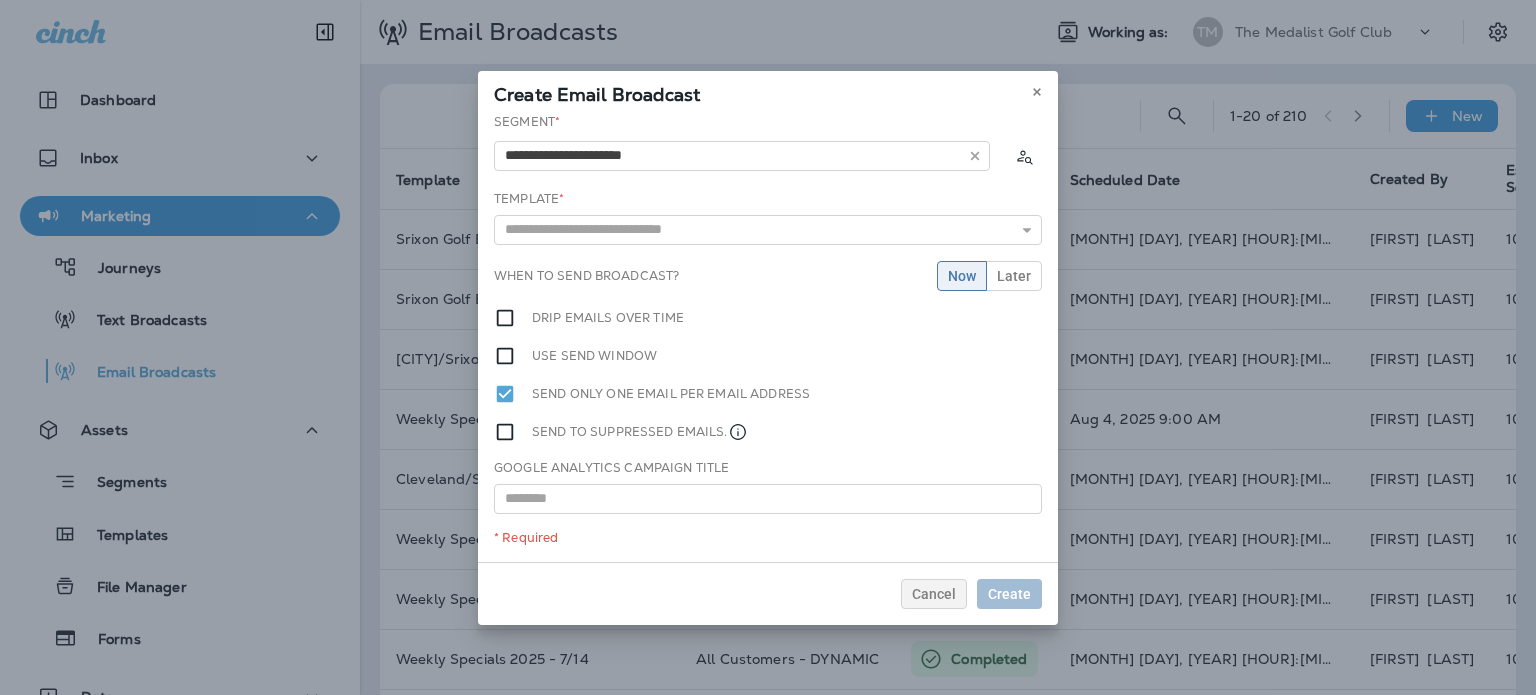 click on "**********" at bounding box center [768, 337] 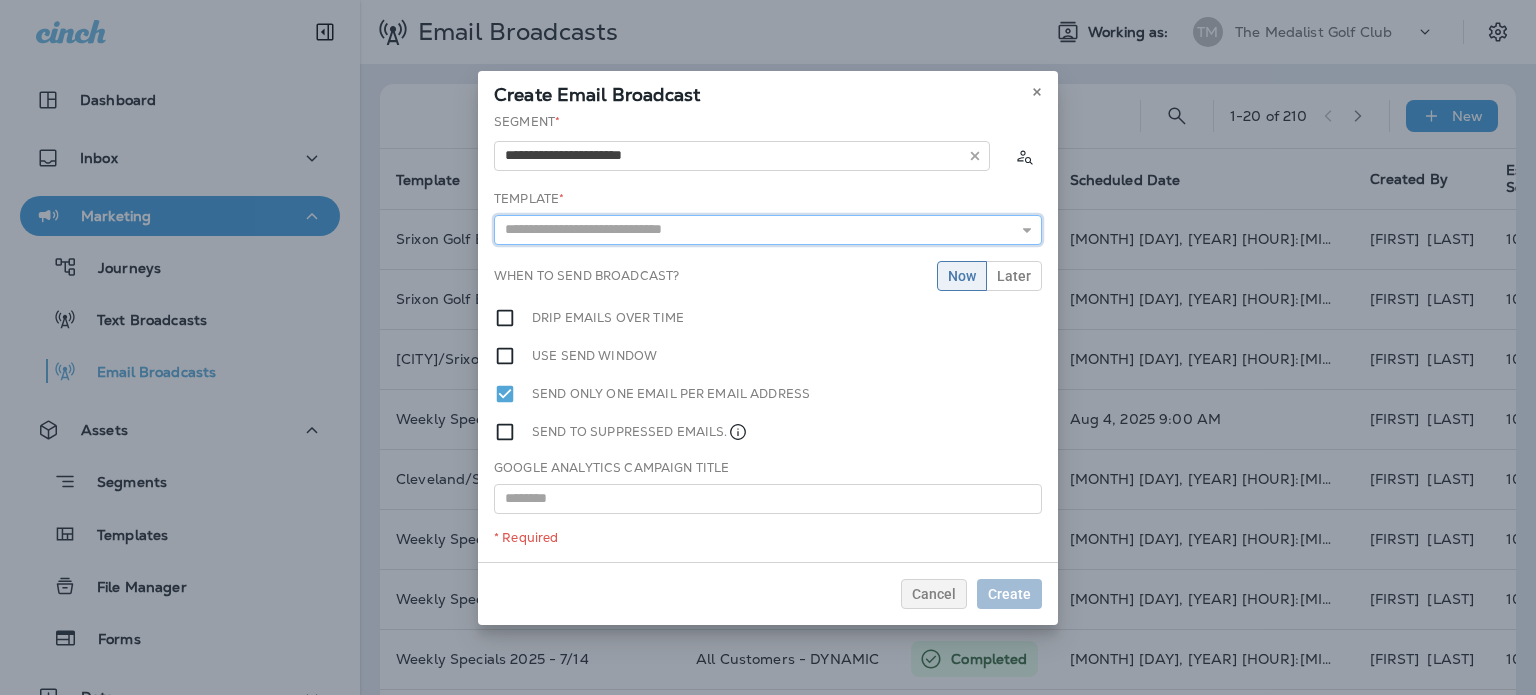 click at bounding box center [768, 230] 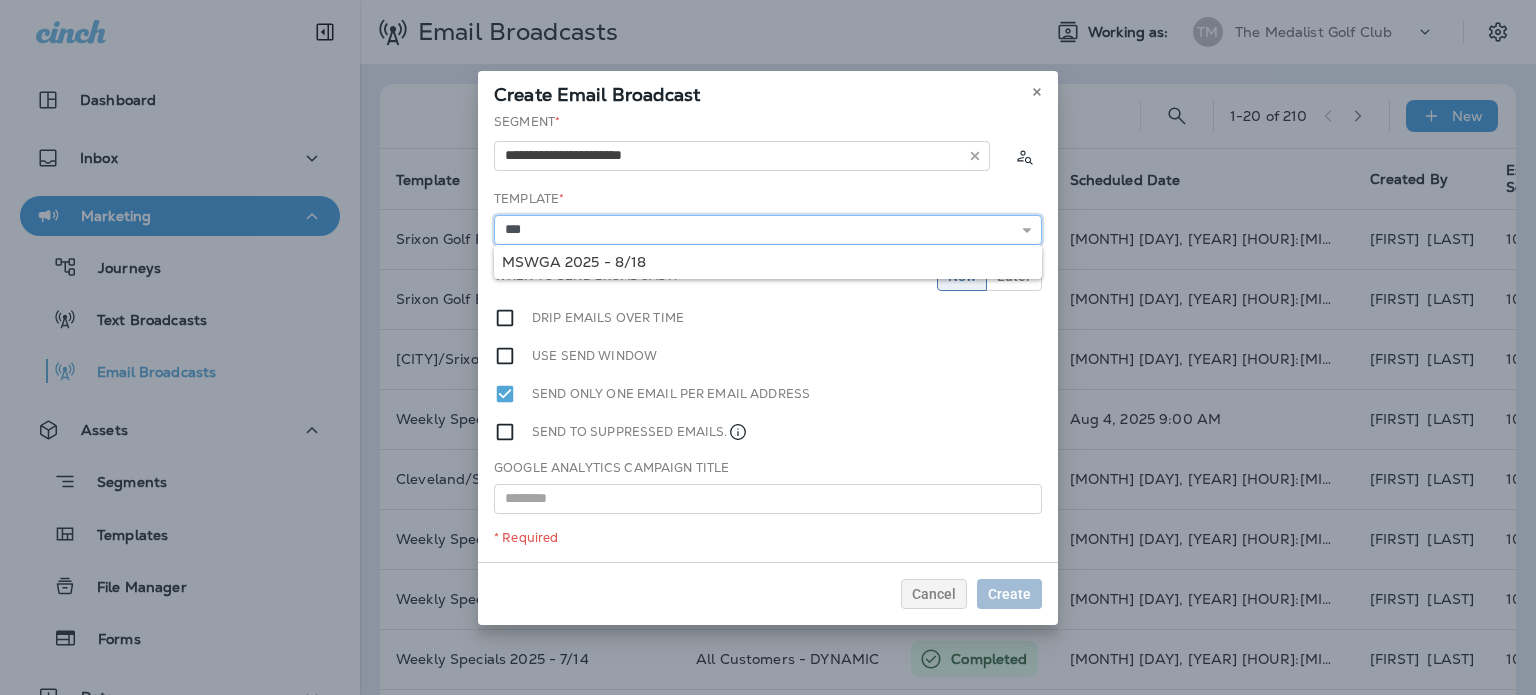 type on "**********" 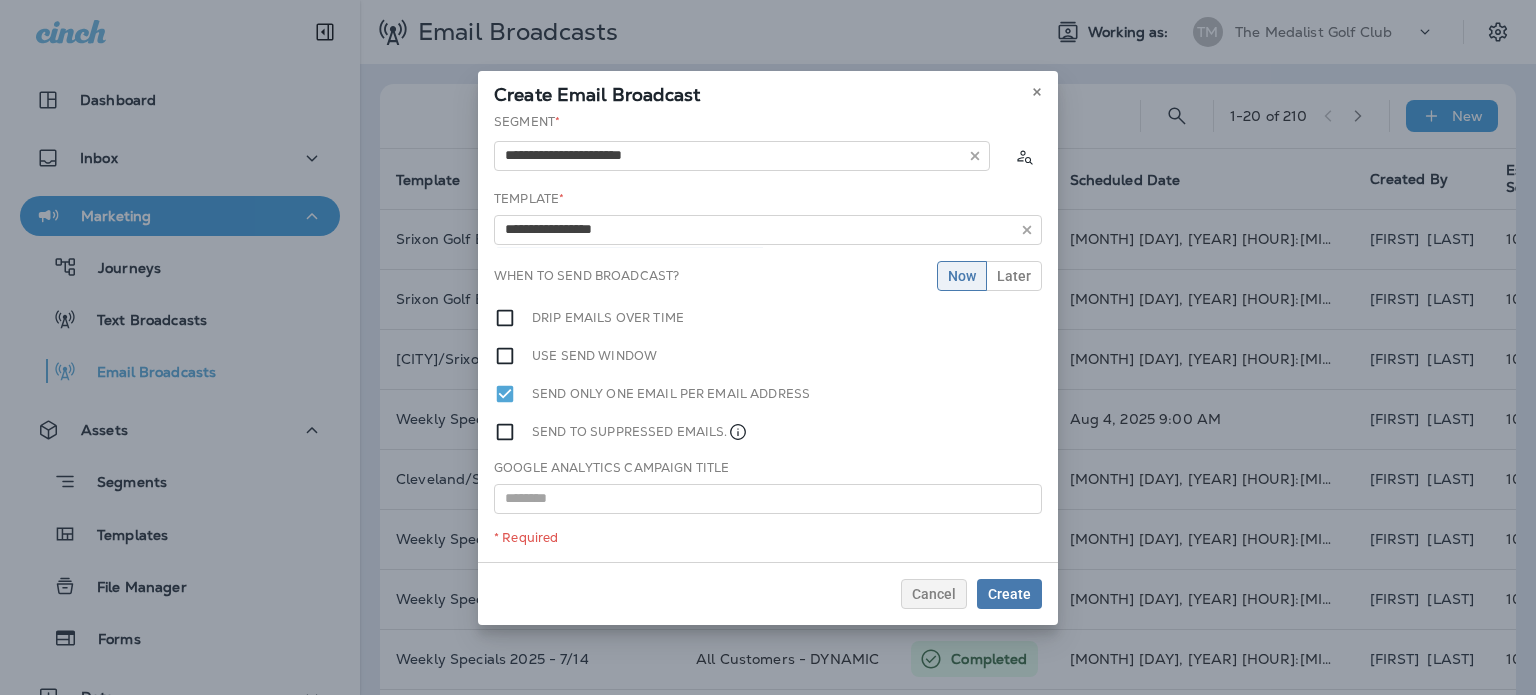 click on "**********" at bounding box center (768, 337) 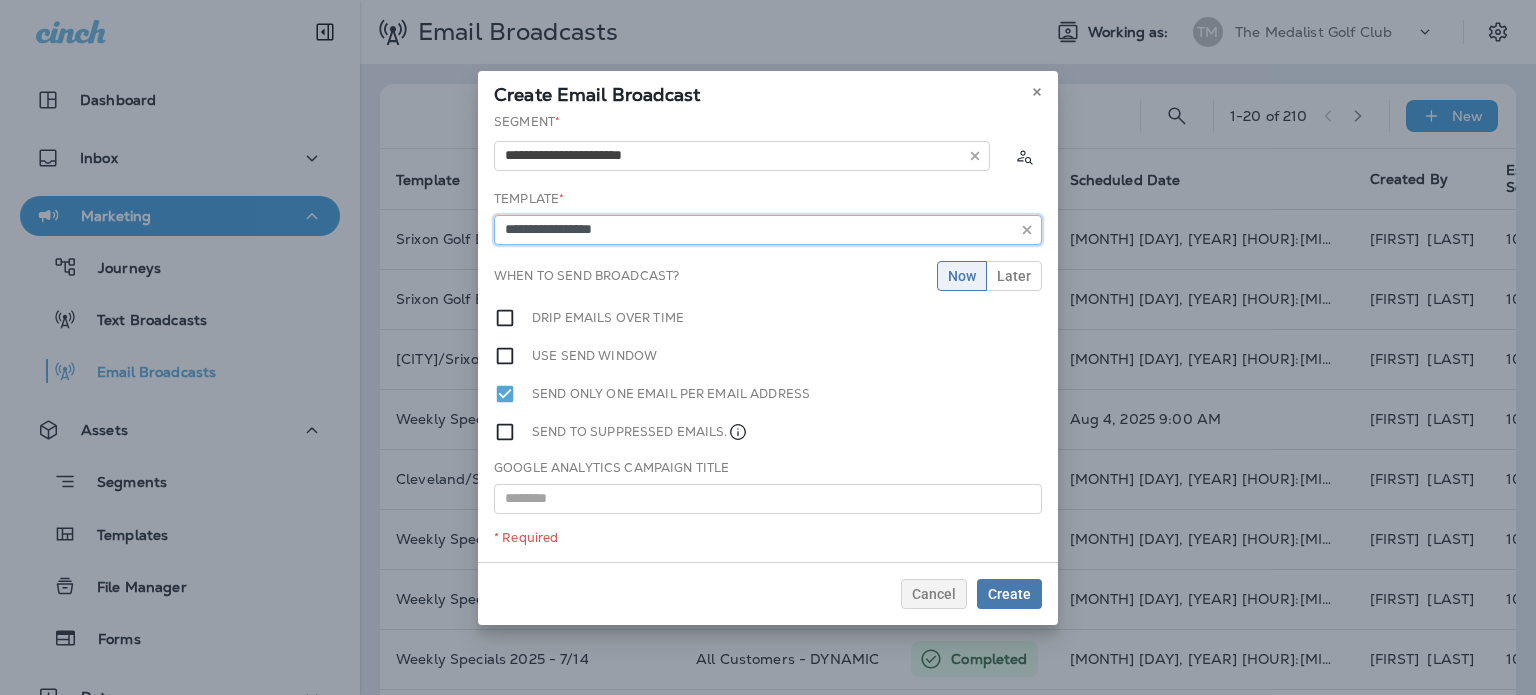 click on "**********" at bounding box center (768, 230) 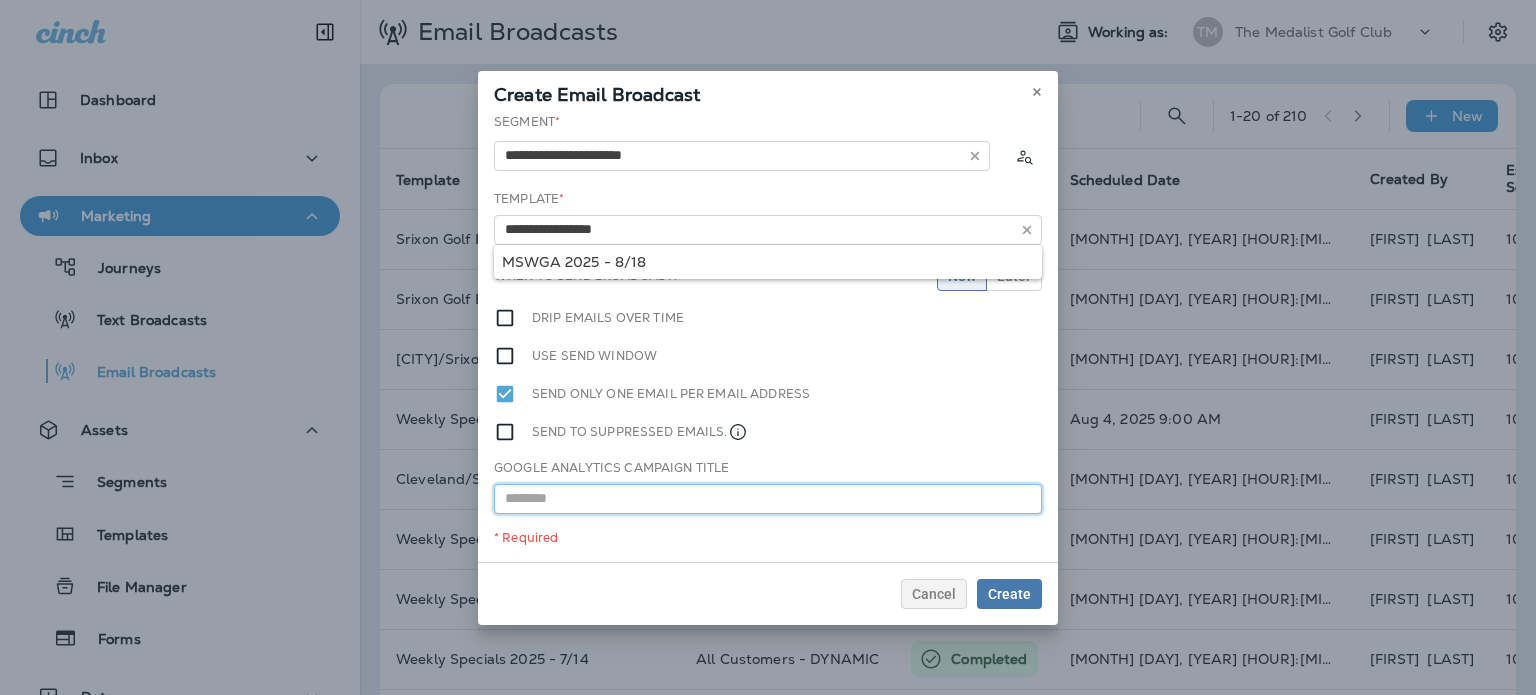 click at bounding box center (768, 499) 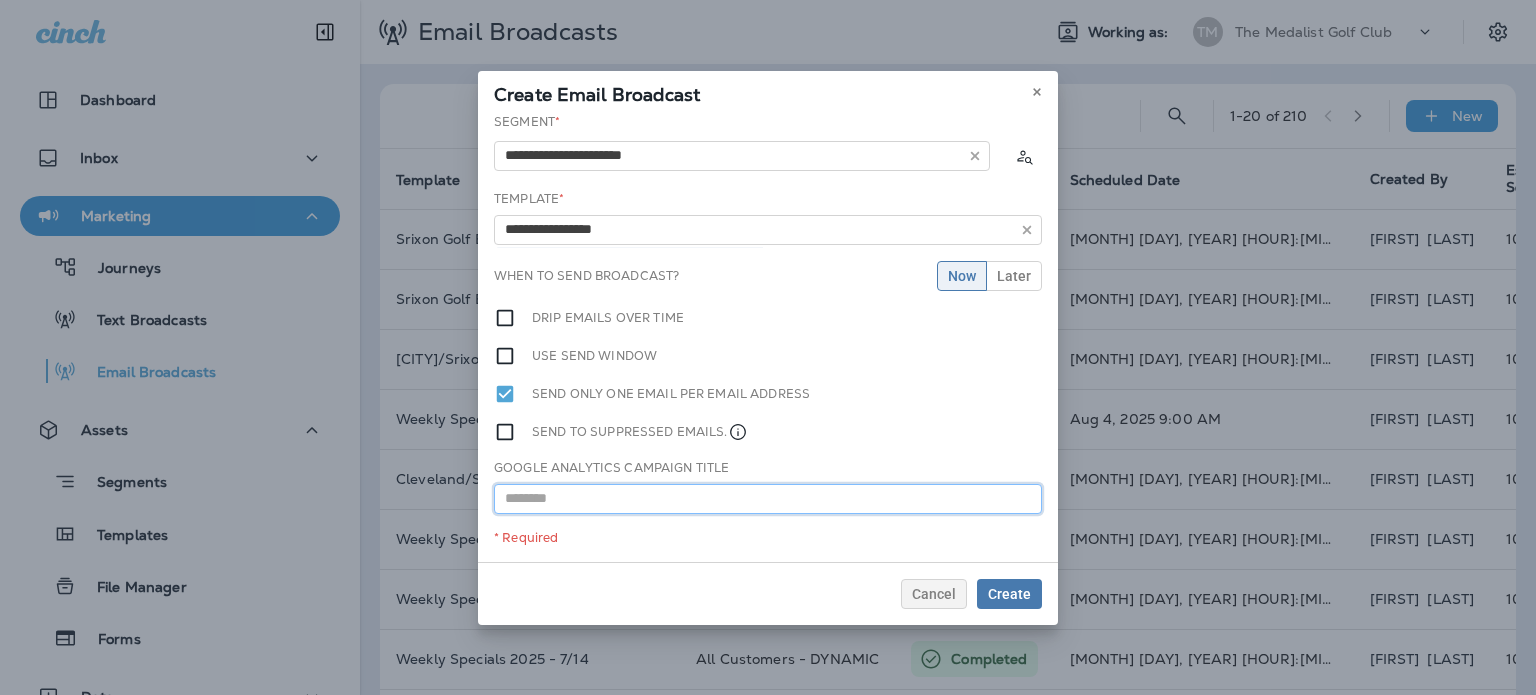 paste on "**********" 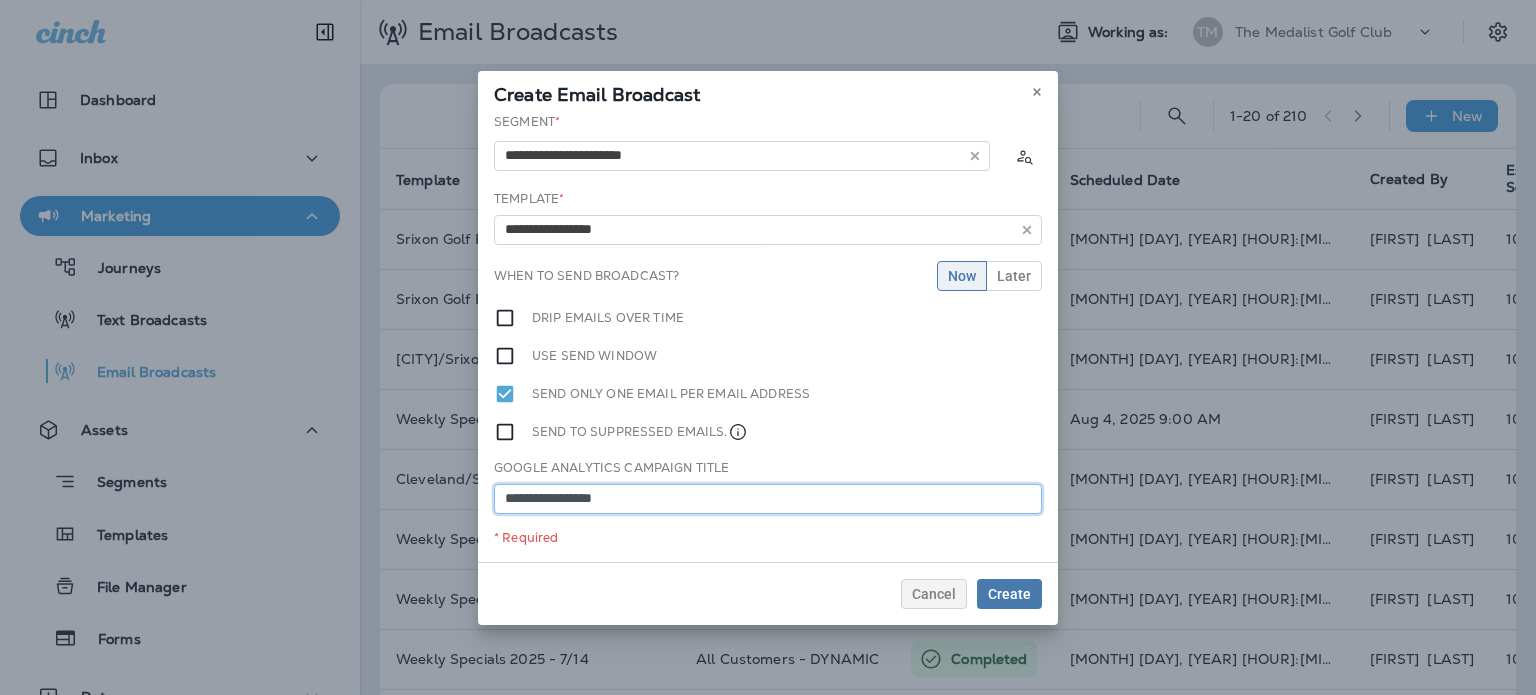 type on "**********" 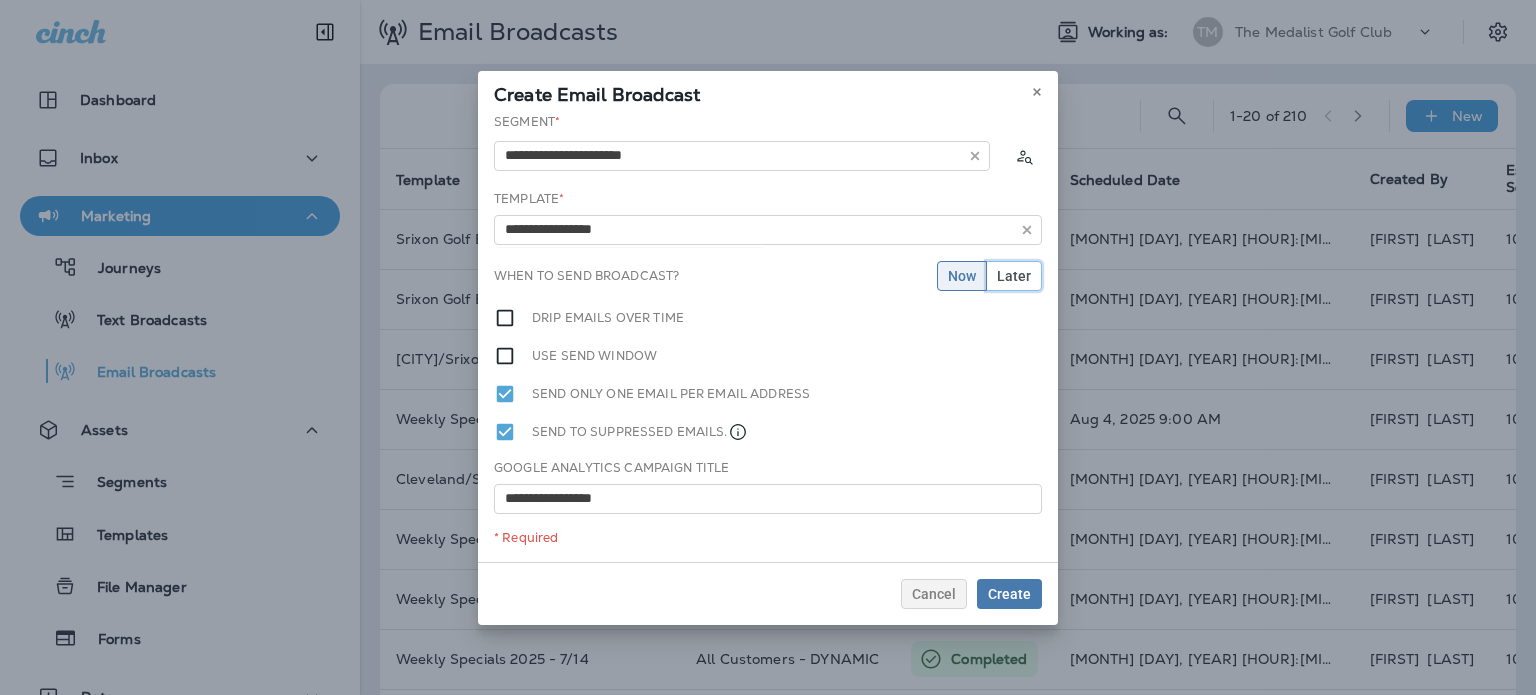 click on "Later" at bounding box center (1014, 276) 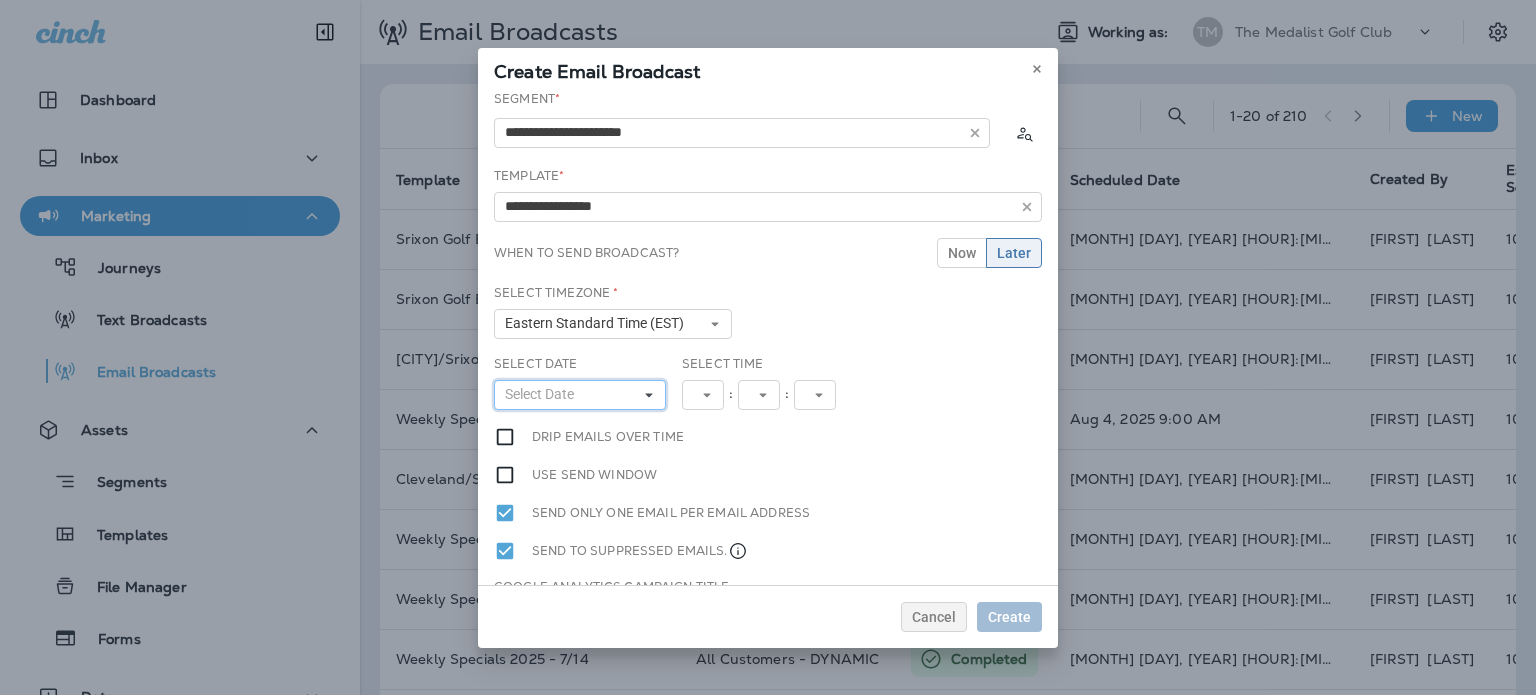 click on "Select Date" at bounding box center [580, 395] 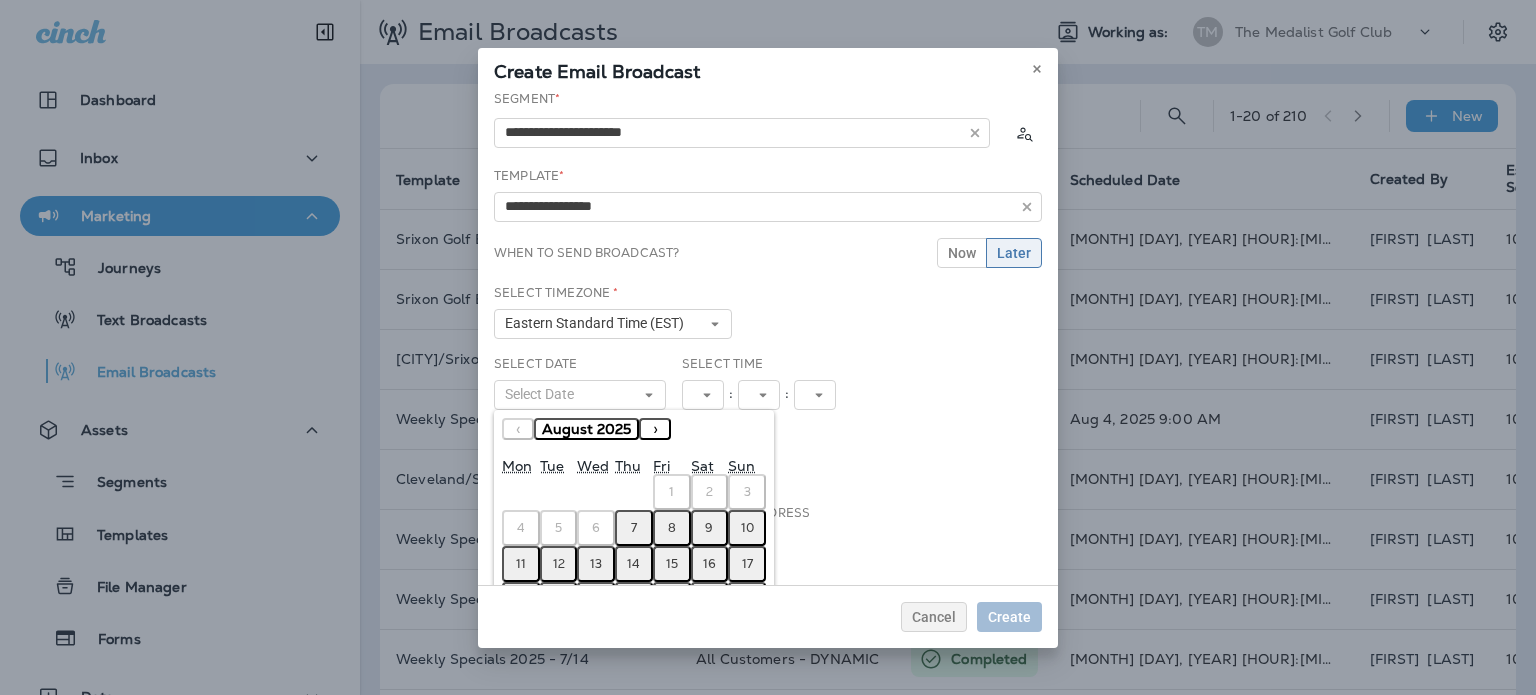 click on "7" at bounding box center [634, 528] 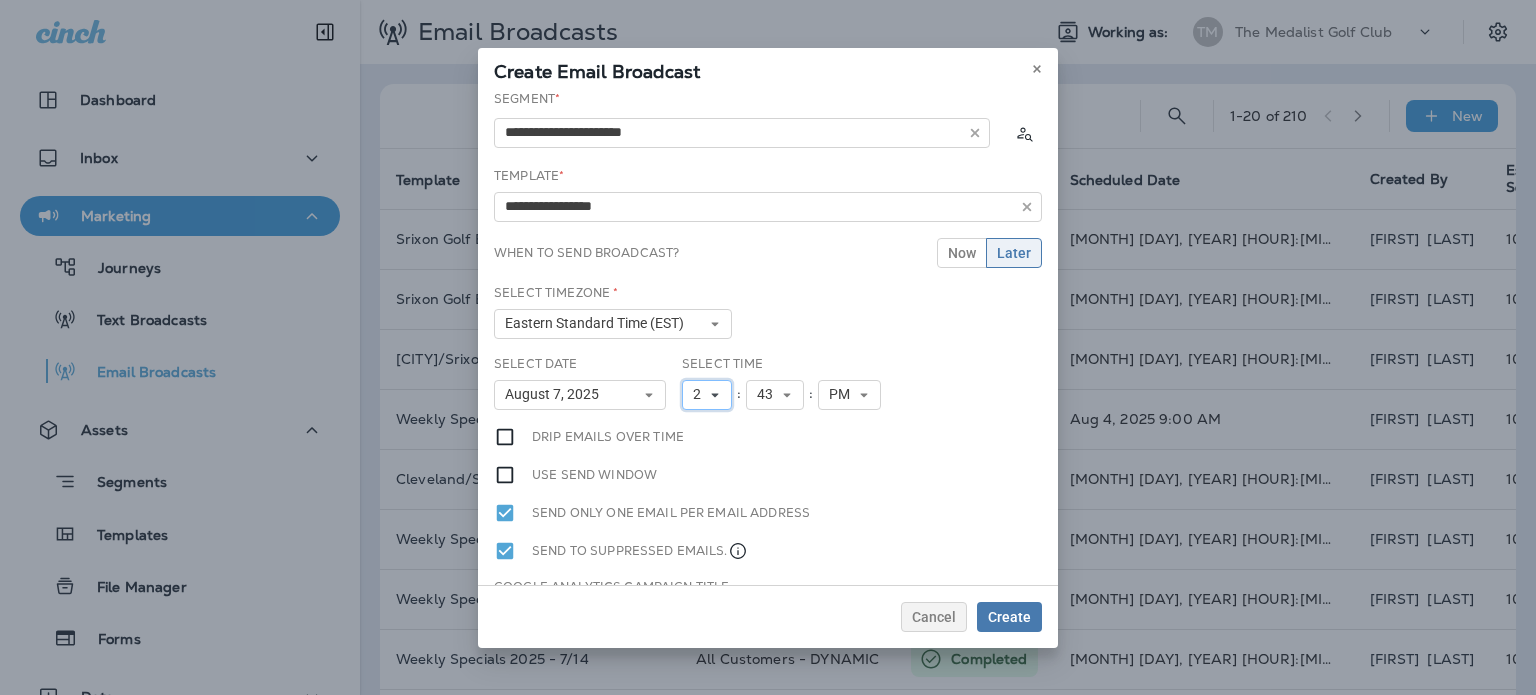 click on "2" at bounding box center (701, 394) 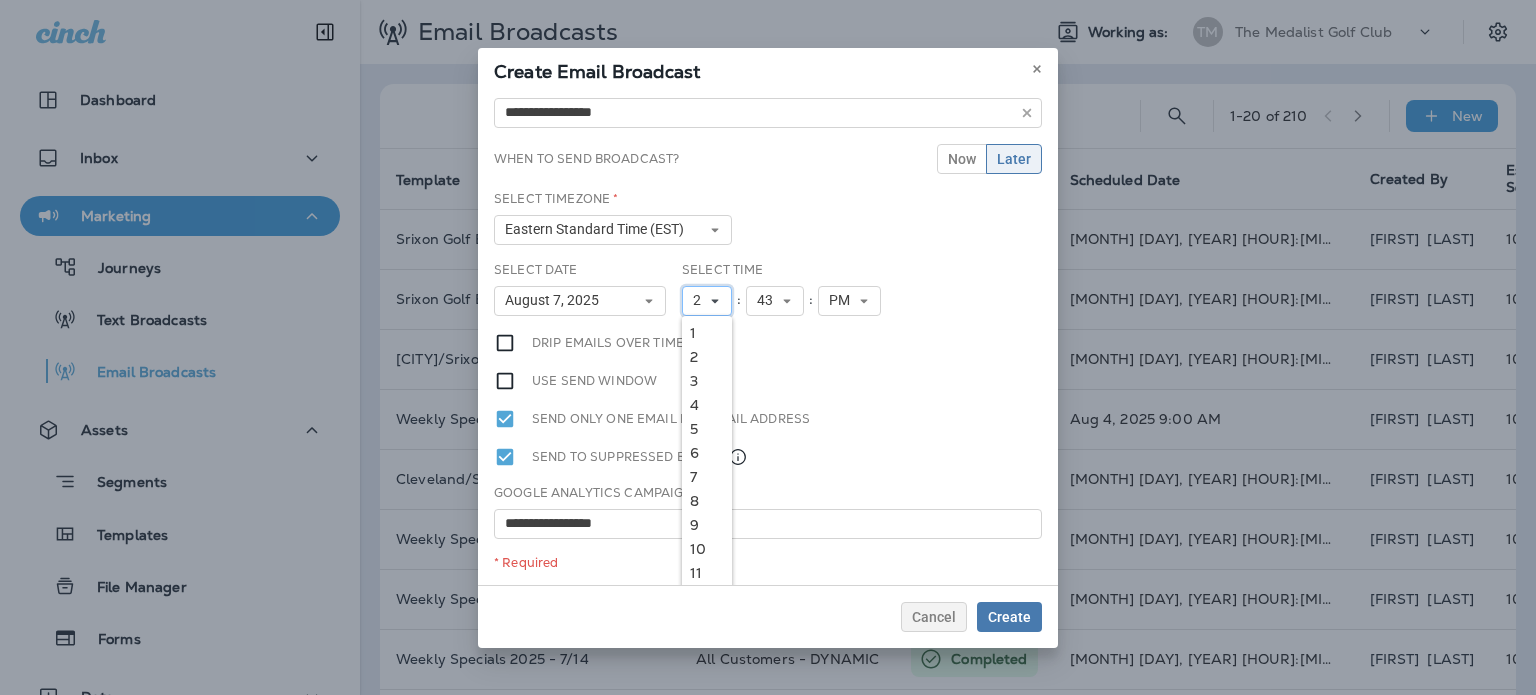 scroll, scrollTop: 104, scrollLeft: 0, axis: vertical 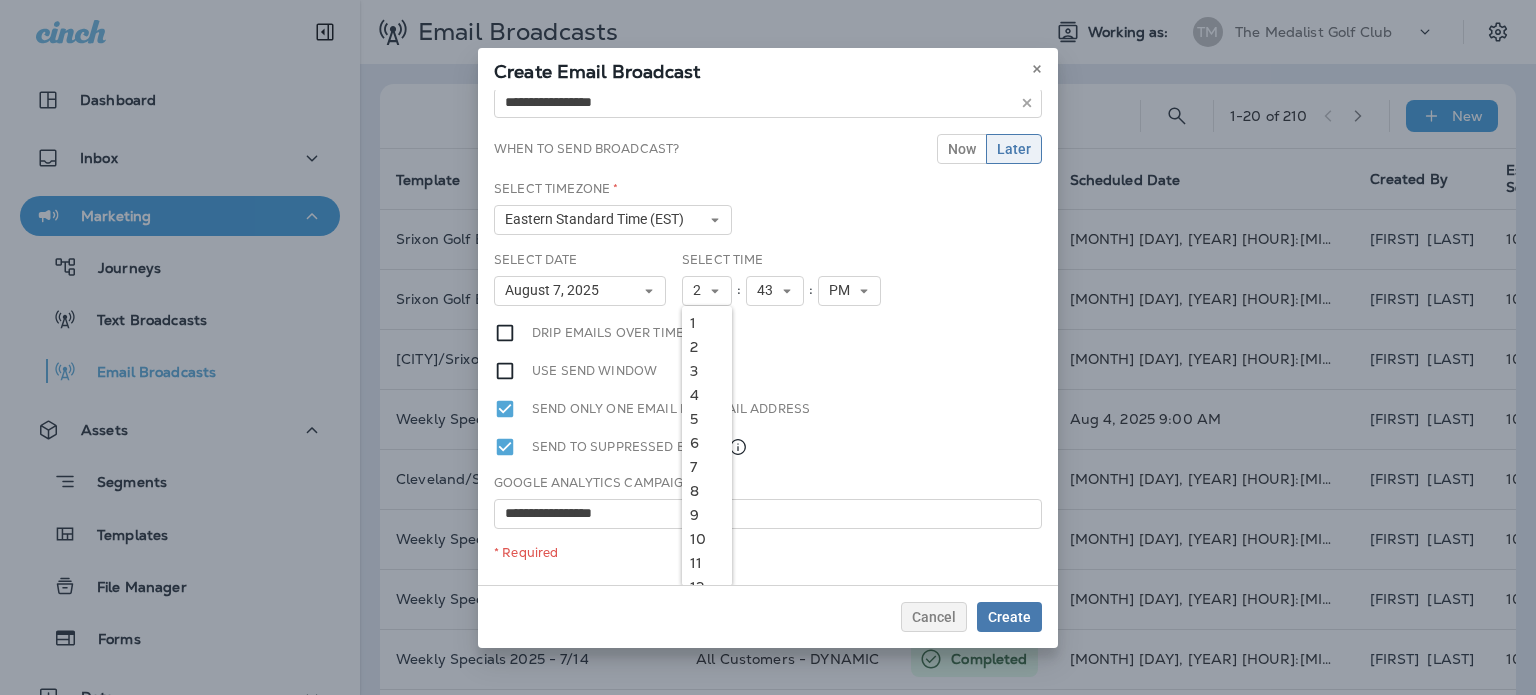 click on "3" at bounding box center [707, 371] 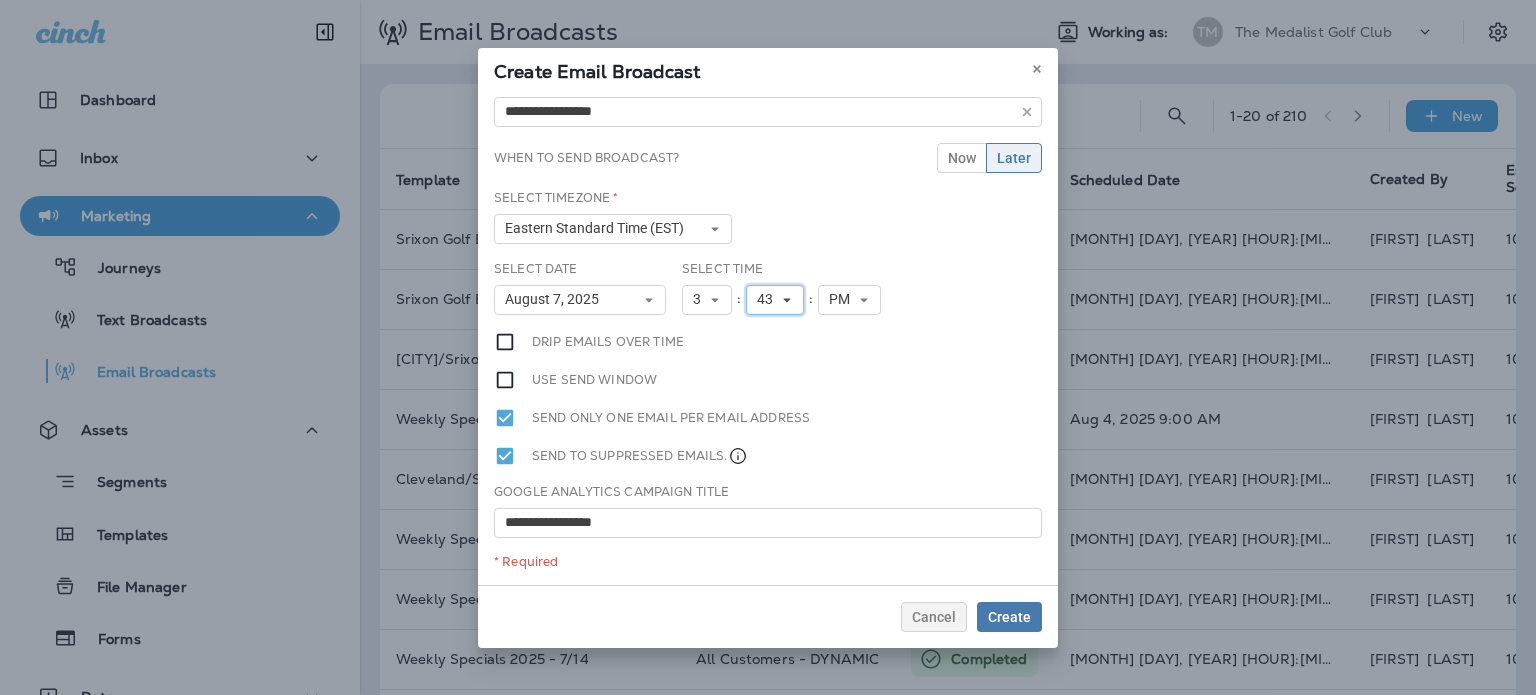 click on "43" at bounding box center (775, 300) 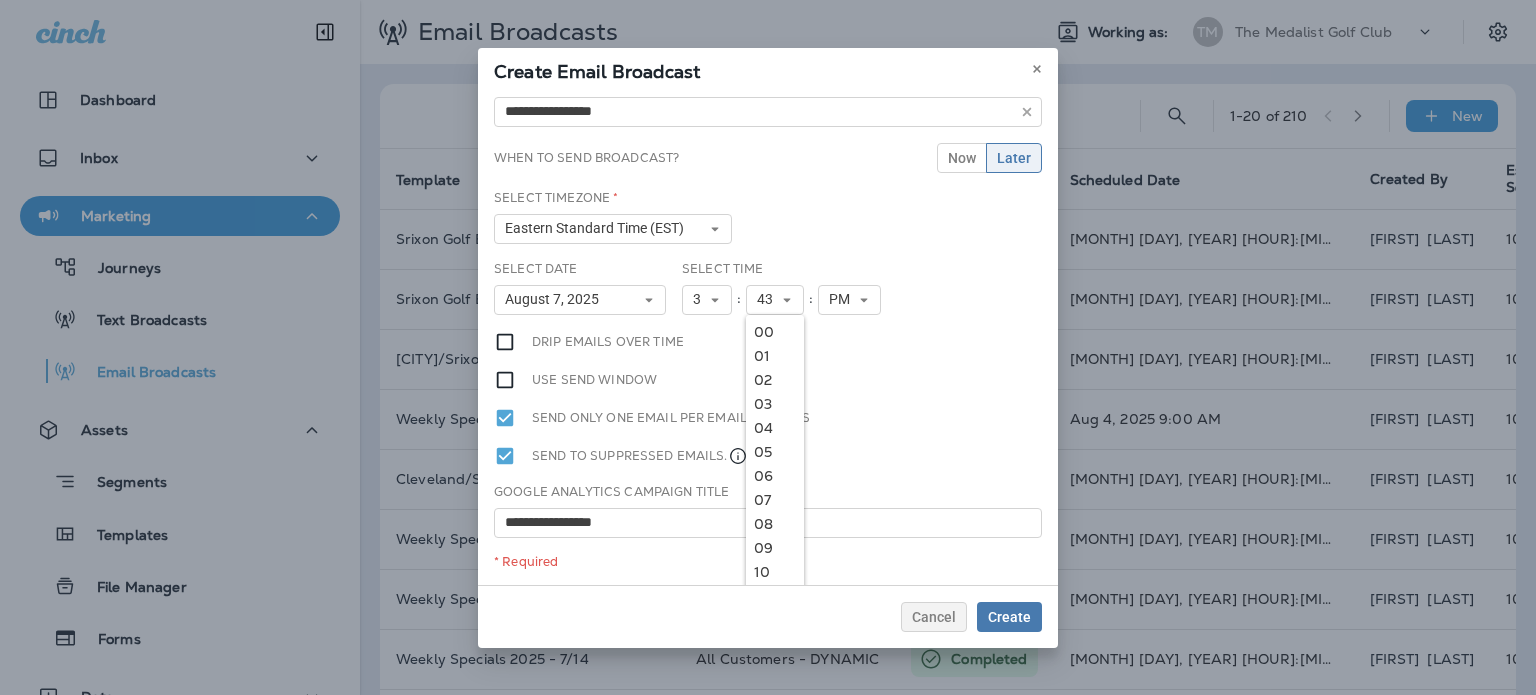 click on "00" at bounding box center (775, 332) 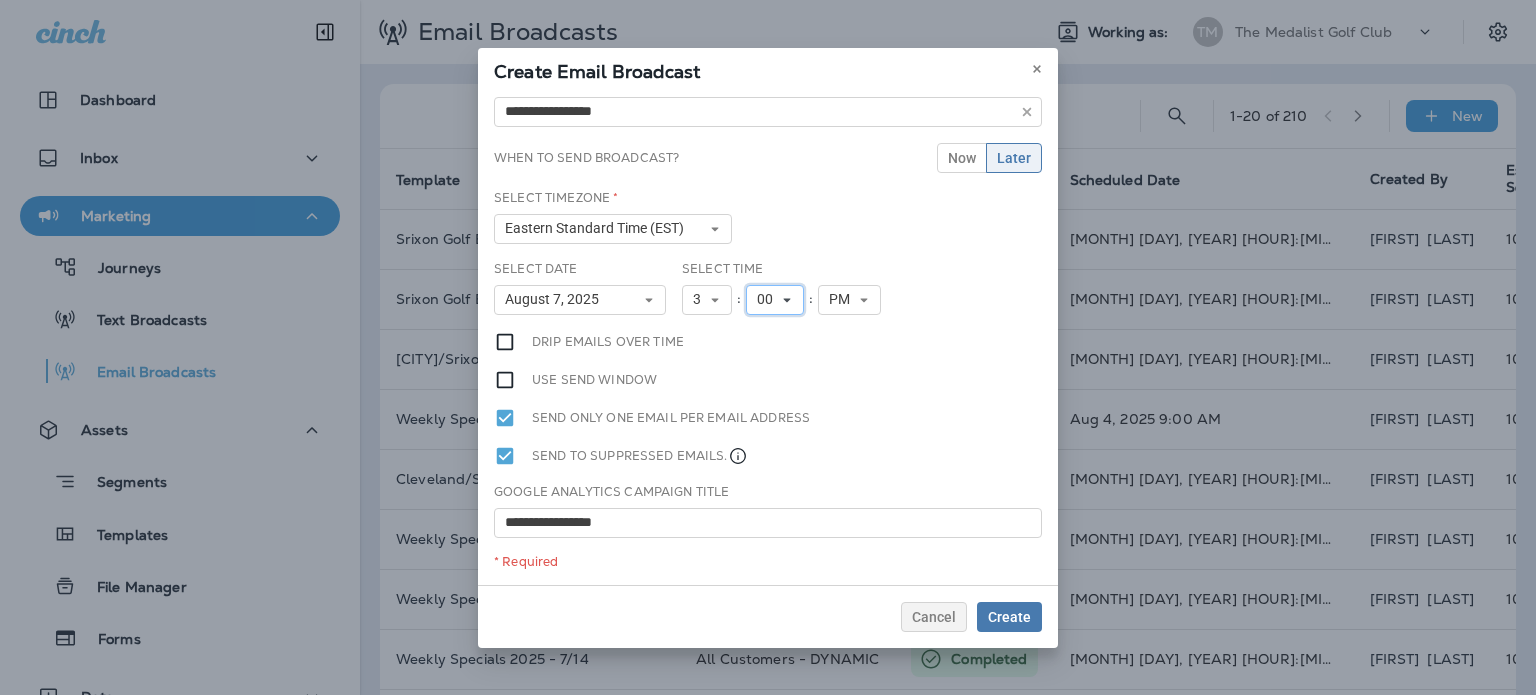 click on "00" at bounding box center [775, 300] 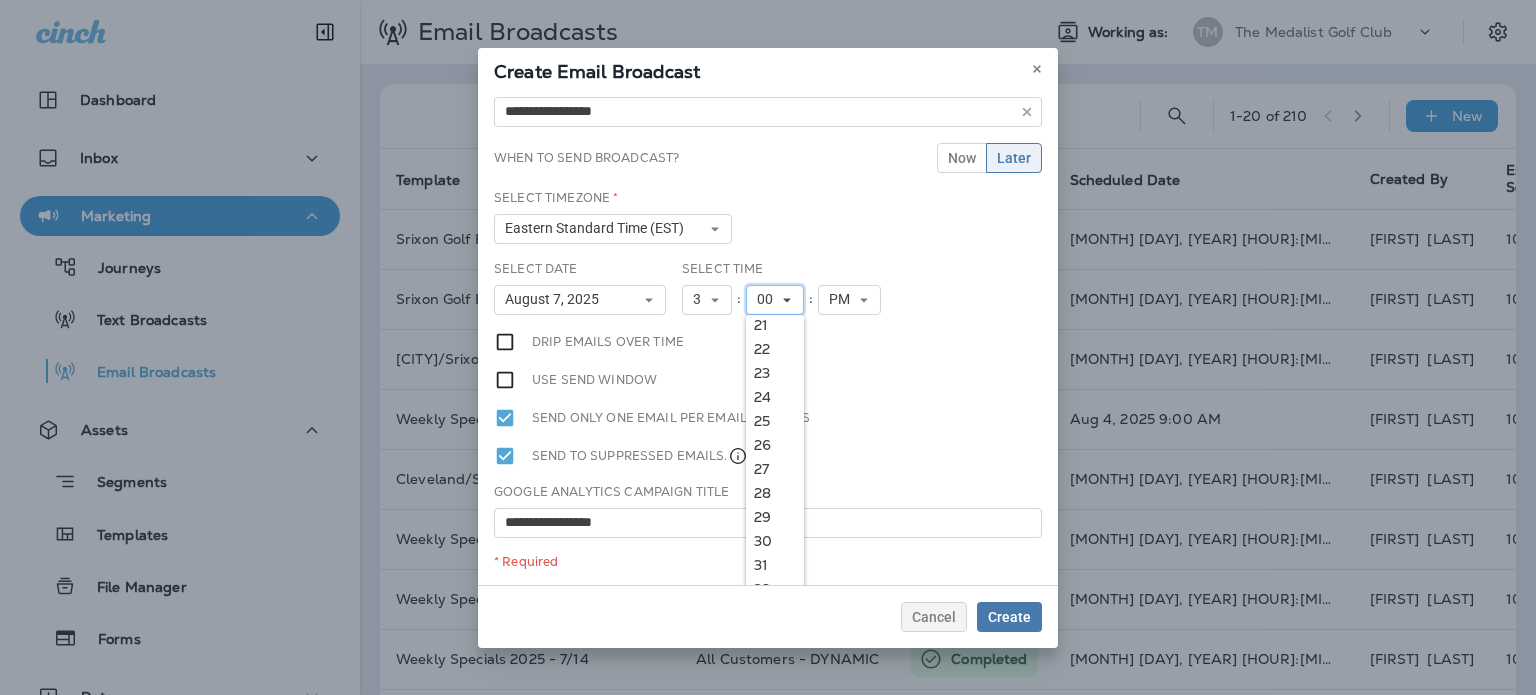 scroll, scrollTop: 600, scrollLeft: 0, axis: vertical 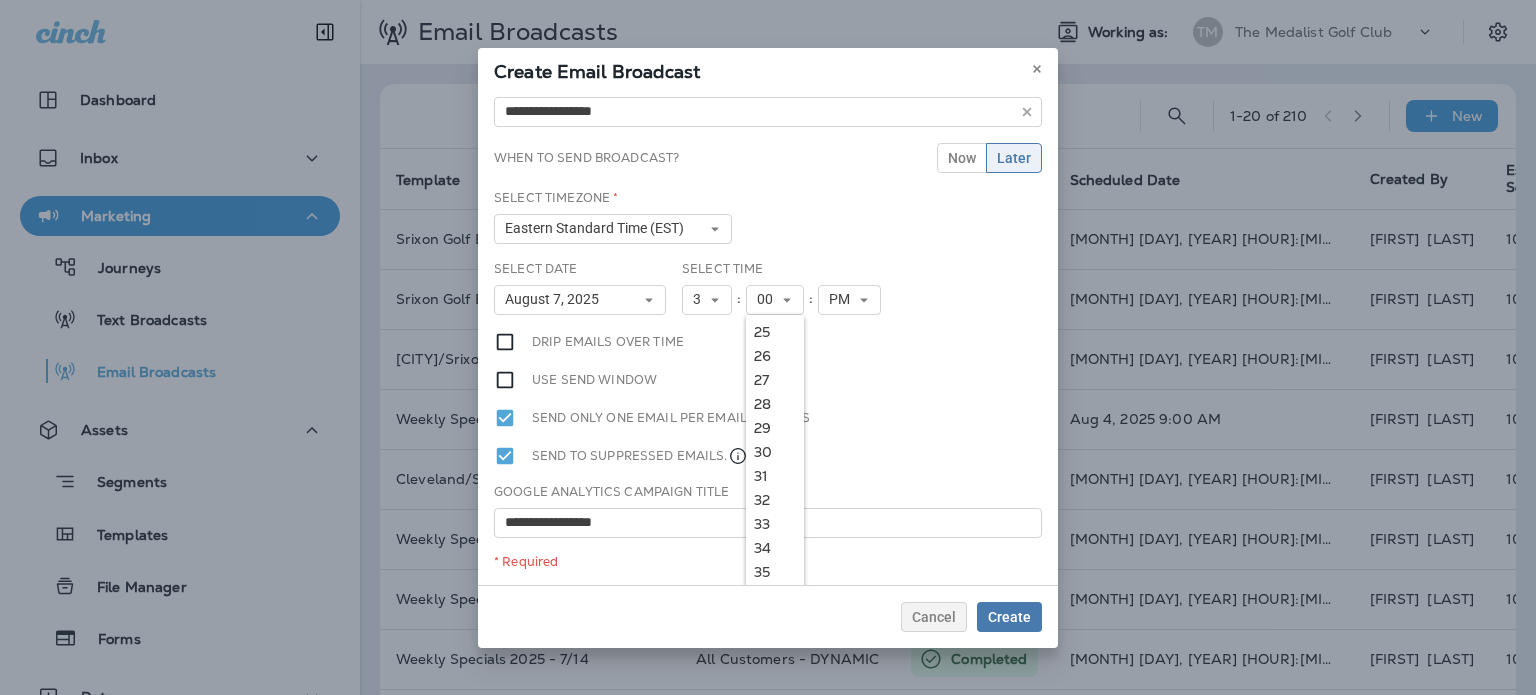 click on "30" at bounding box center [775, 452] 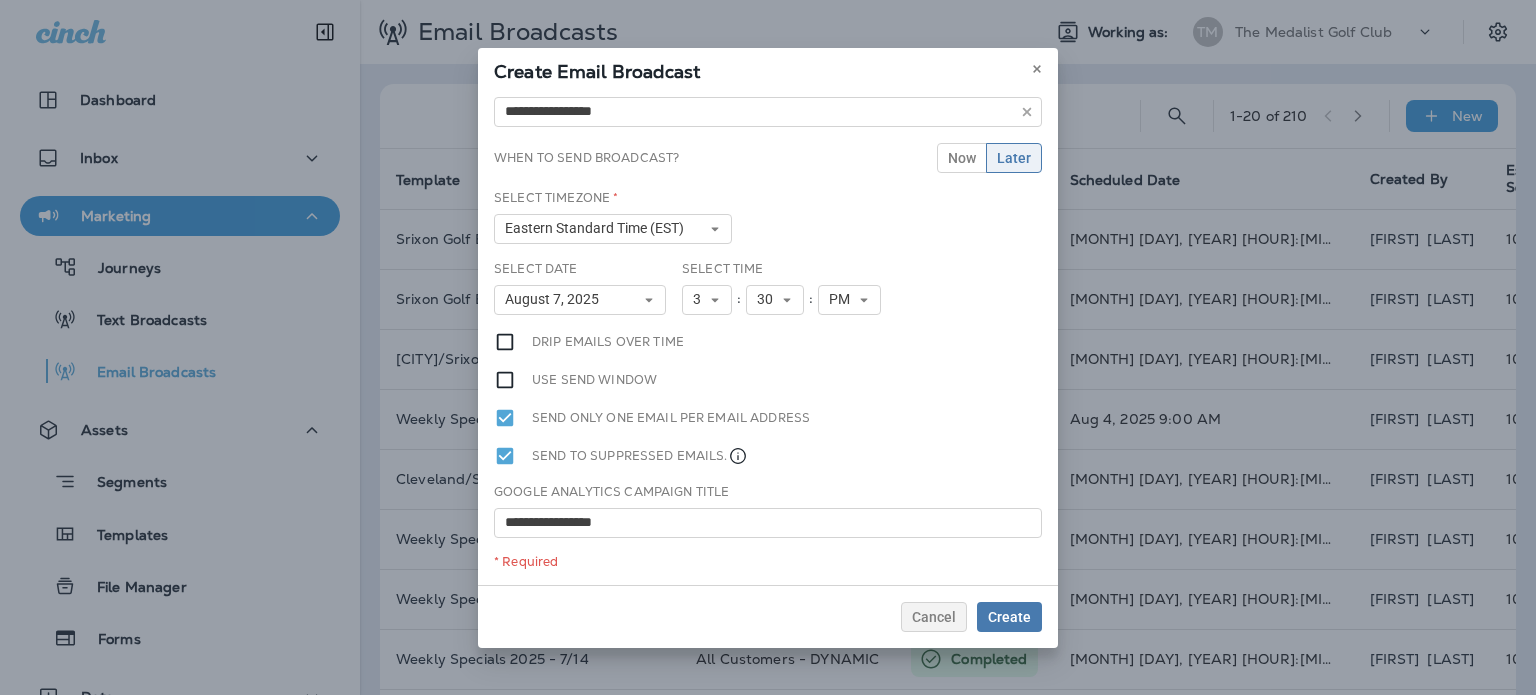 click on "**********" at bounding box center (768, 337) 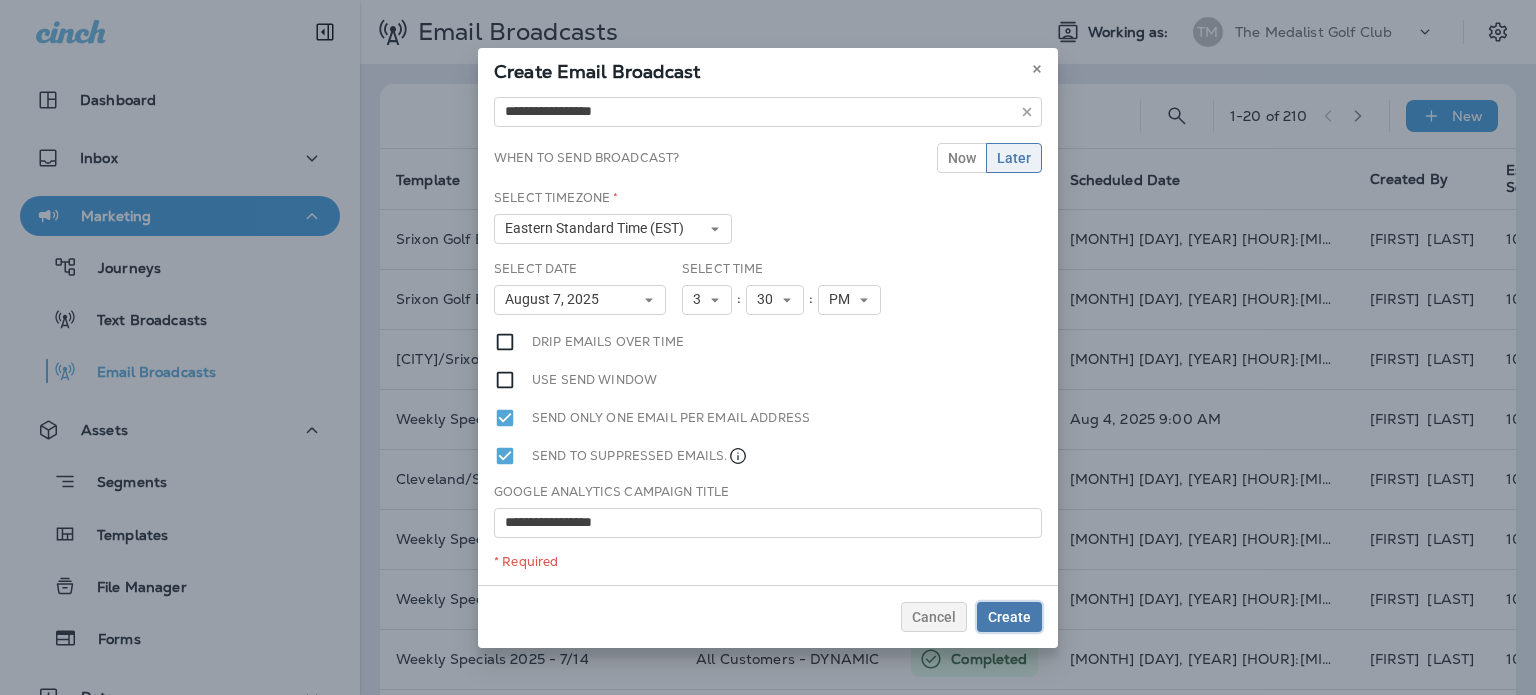 click on "Create" at bounding box center [1009, 617] 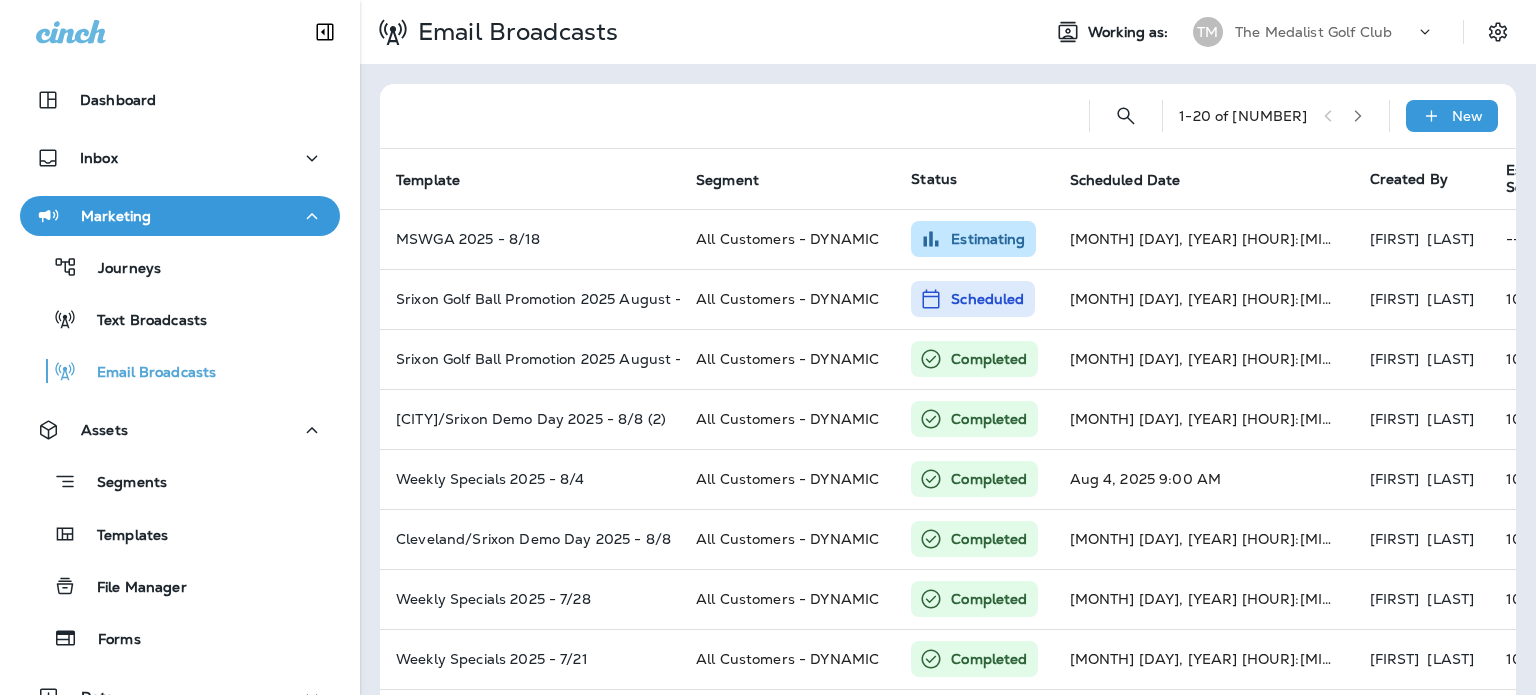 click on "Templates" at bounding box center [180, 534] 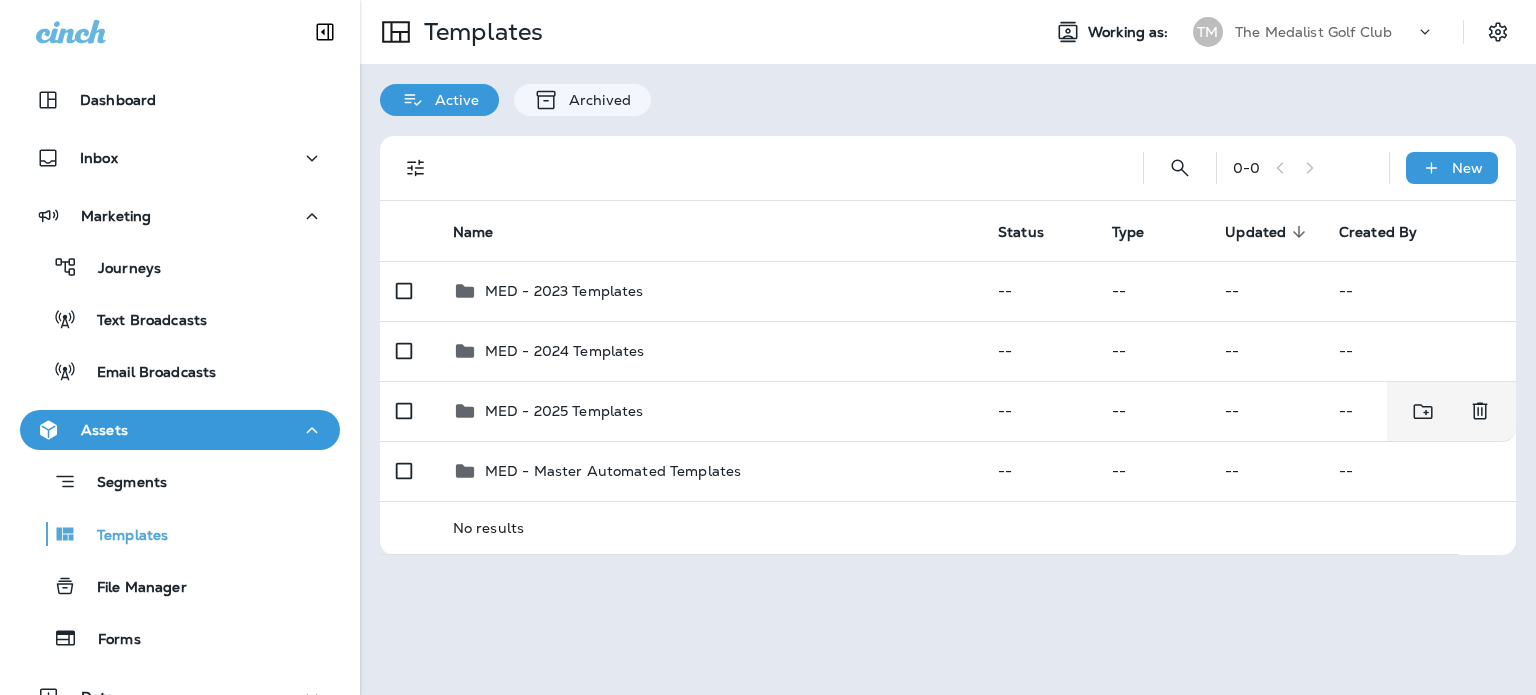 click on "MED - 2025 Templates" at bounding box center [564, 411] 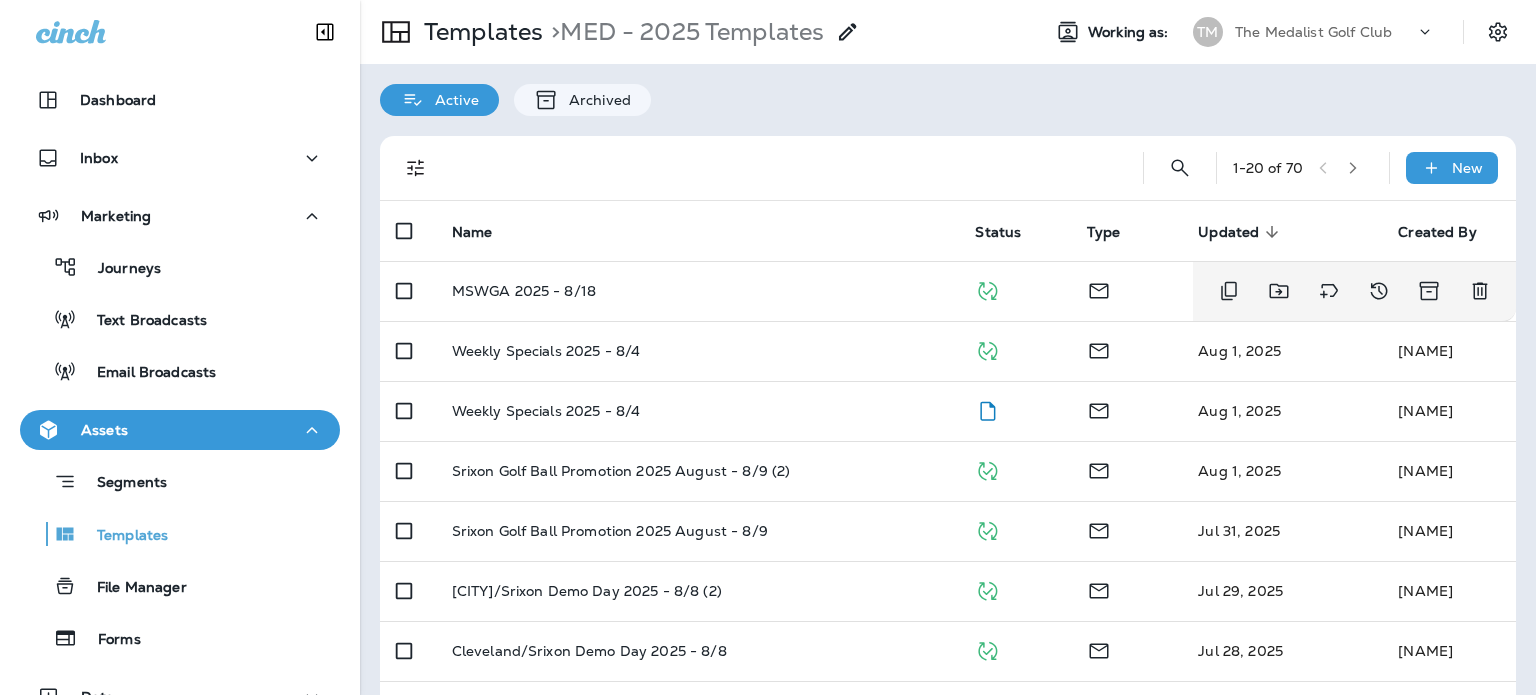 click on "MSWGA 2025 - 8/18" at bounding box center [698, 291] 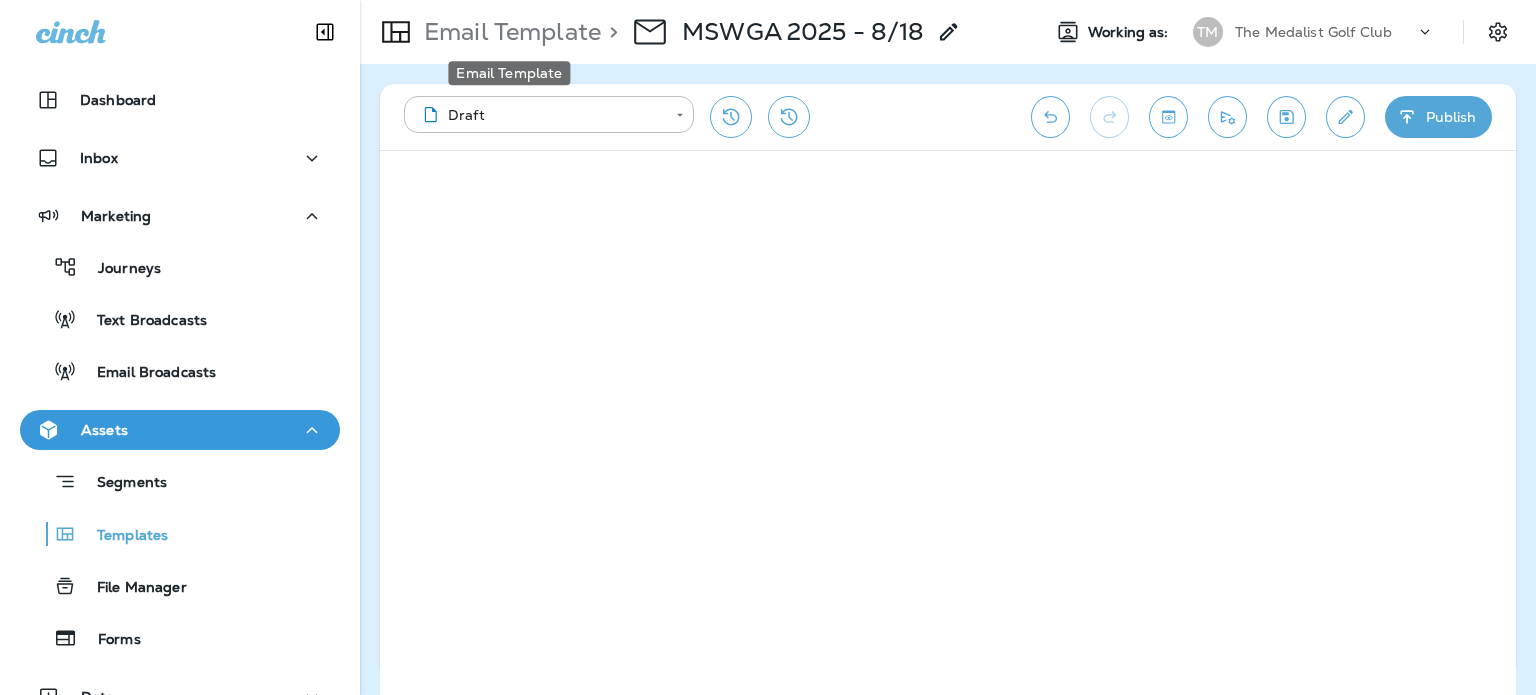 click on "Email Template" at bounding box center (508, 32) 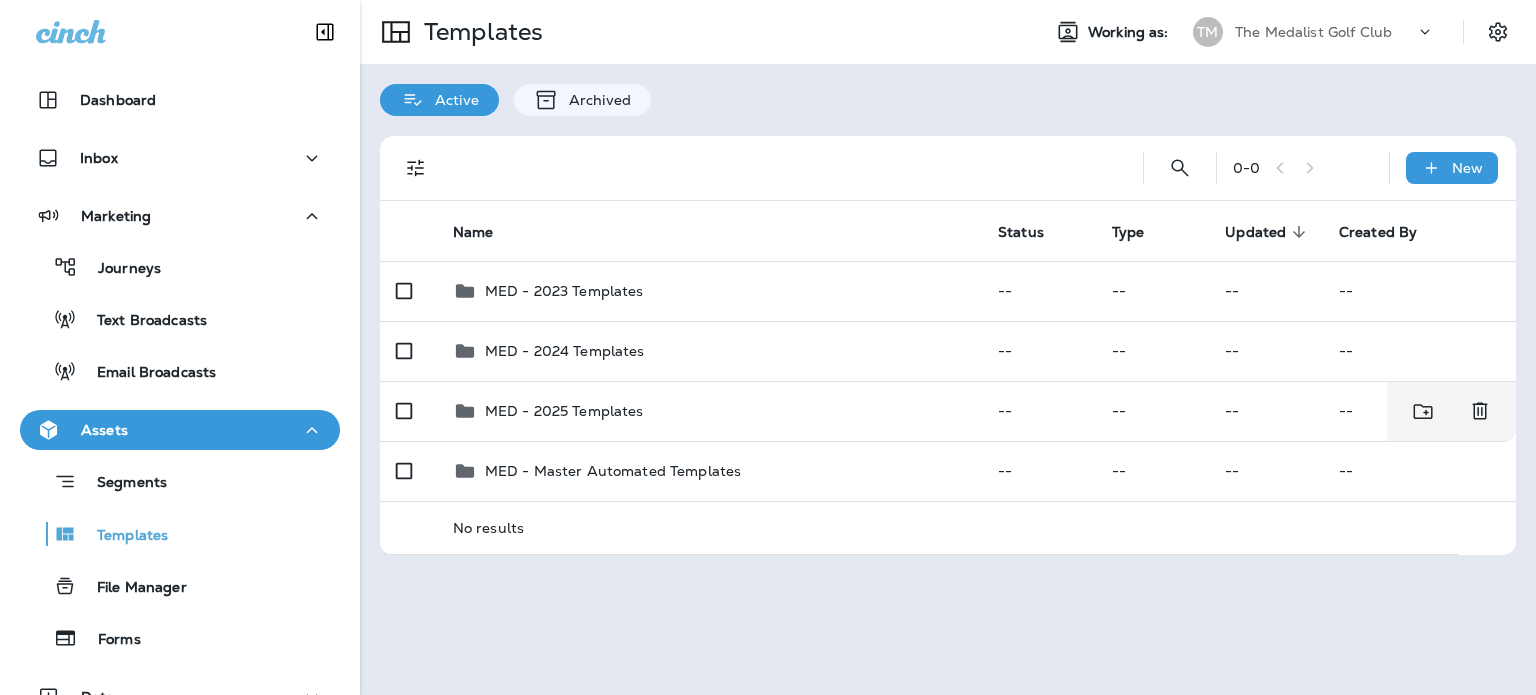 click on "MED - 2025 Templates" at bounding box center [564, 411] 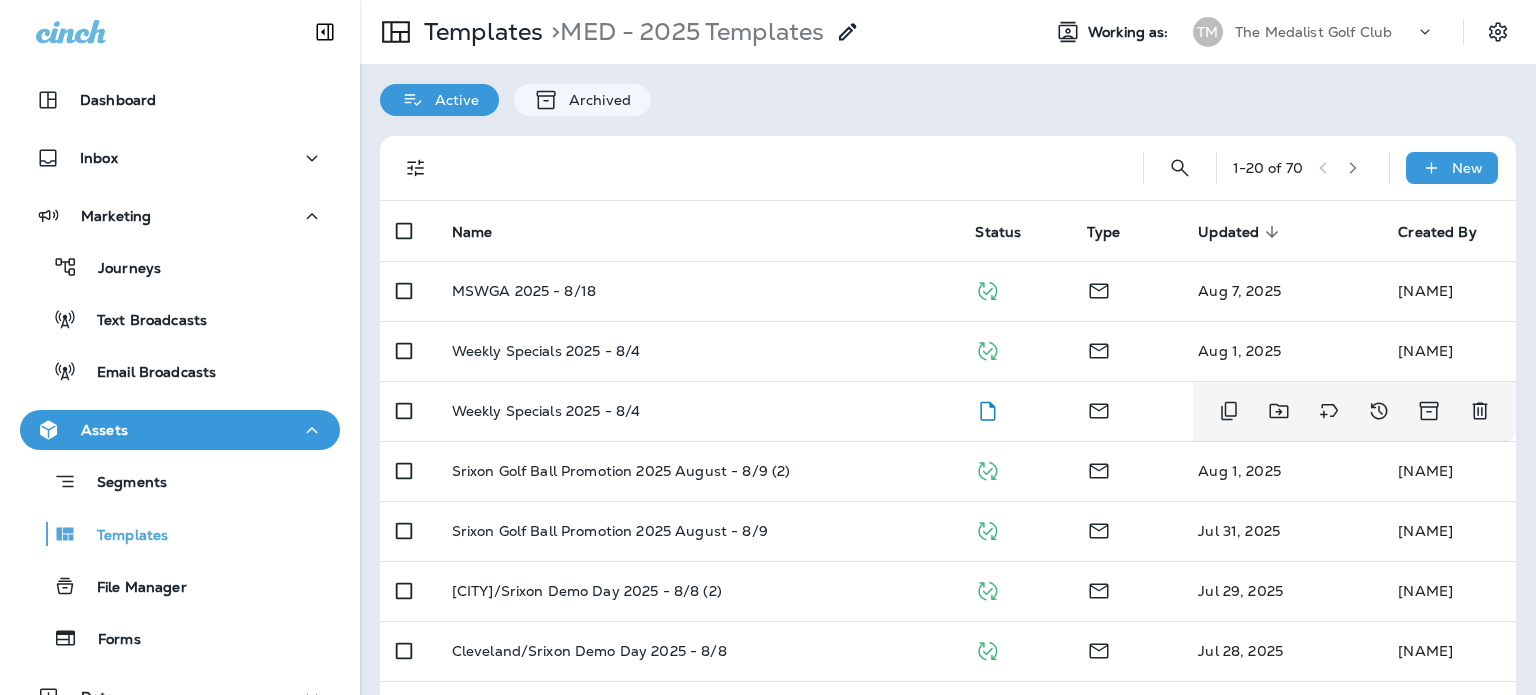click on "Weekly Specials 2025 - 8/4" at bounding box center (698, 411) 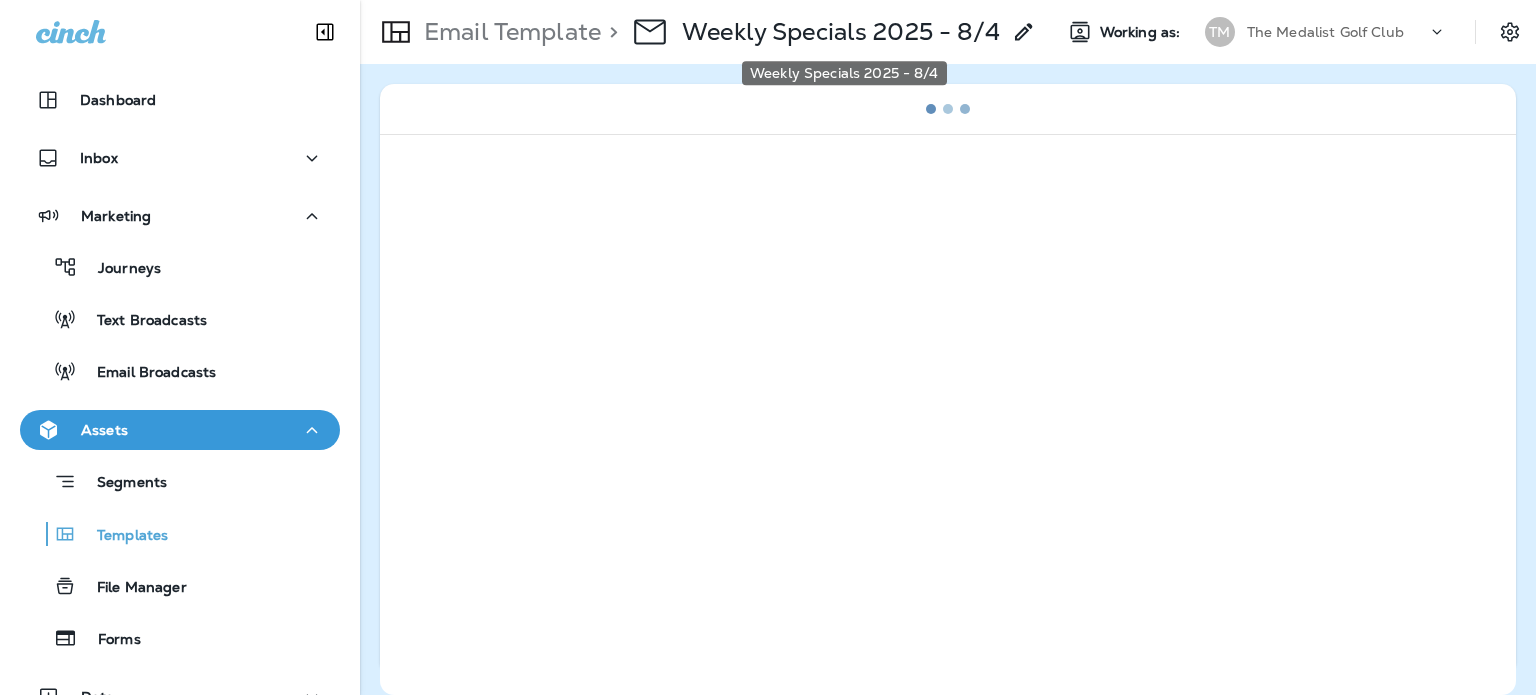 click on "Weekly Specials 2025 - 8/4" at bounding box center (841, 32) 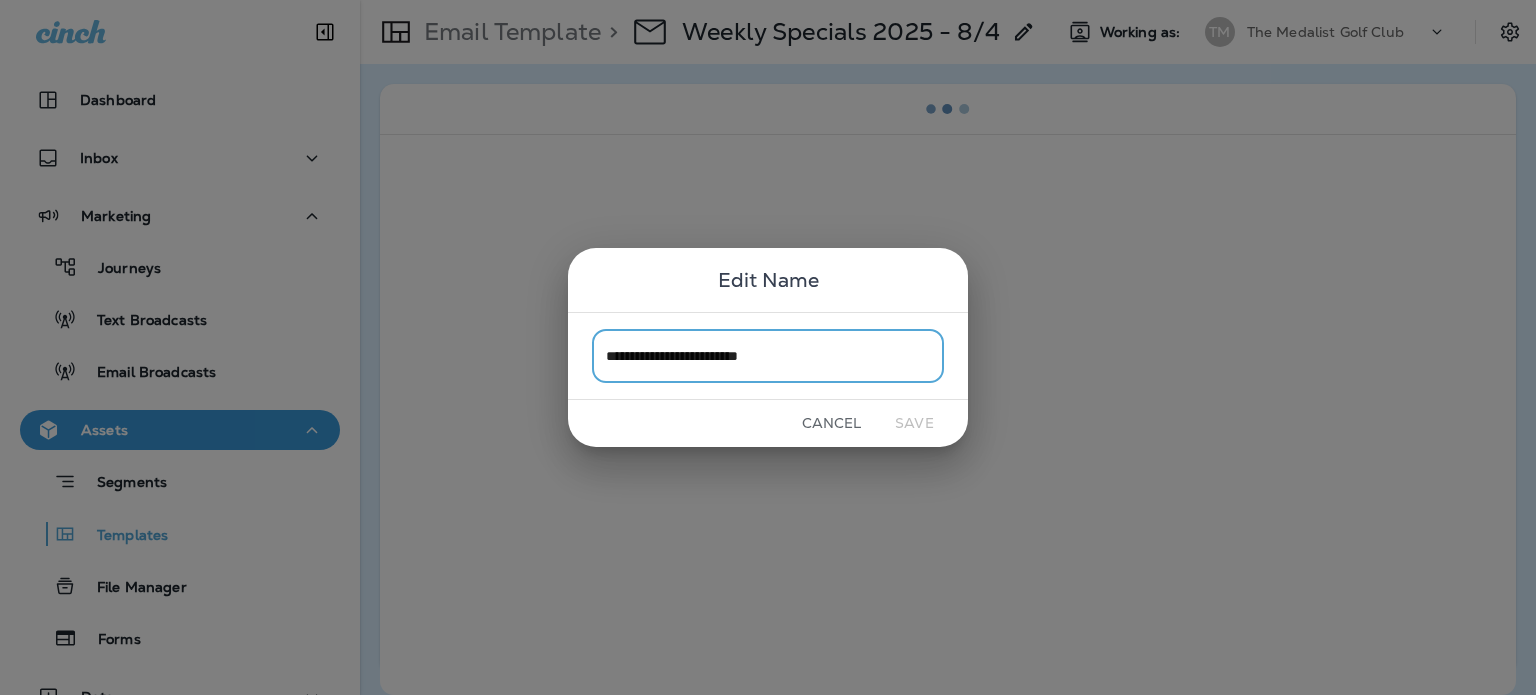 click on "**********" at bounding box center [768, 355] 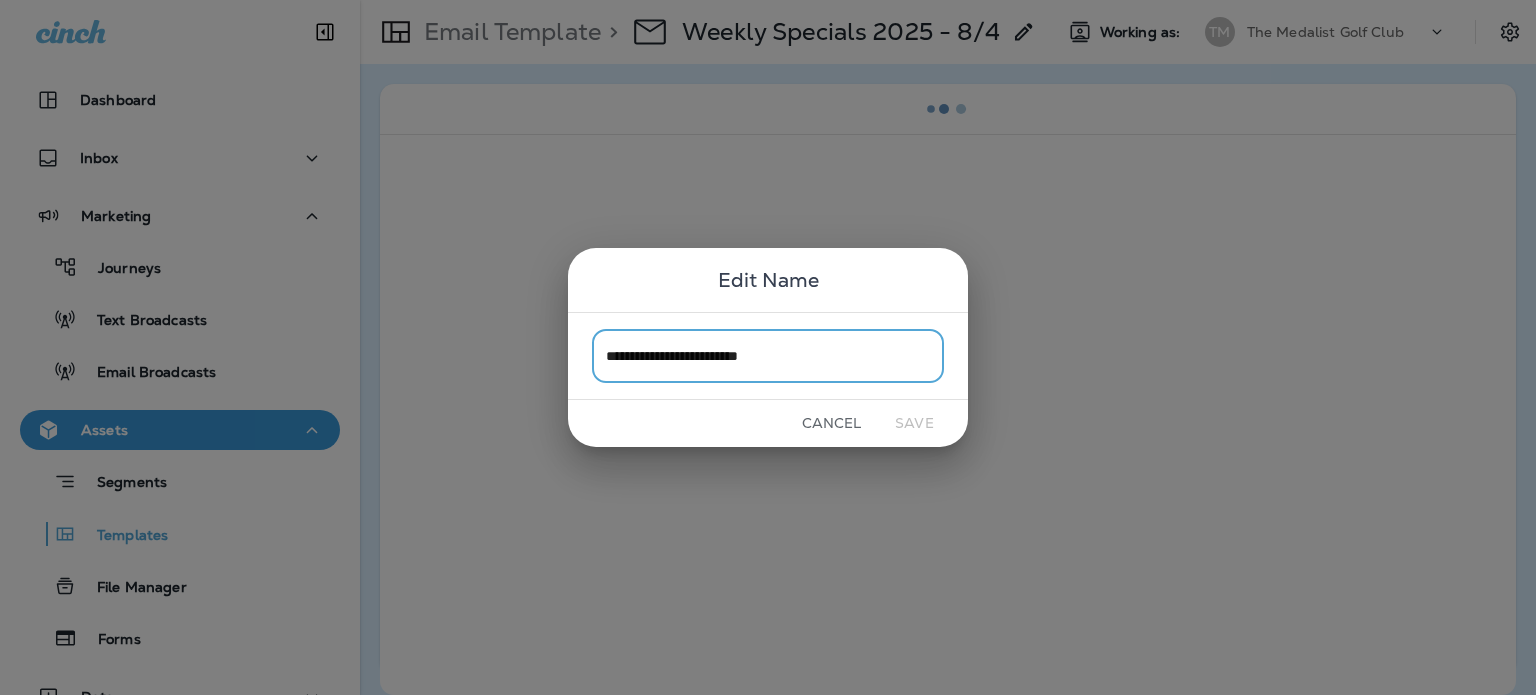 drag, startPoint x: 800, startPoint y: 359, endPoint x: 780, endPoint y: 364, distance: 20.615528 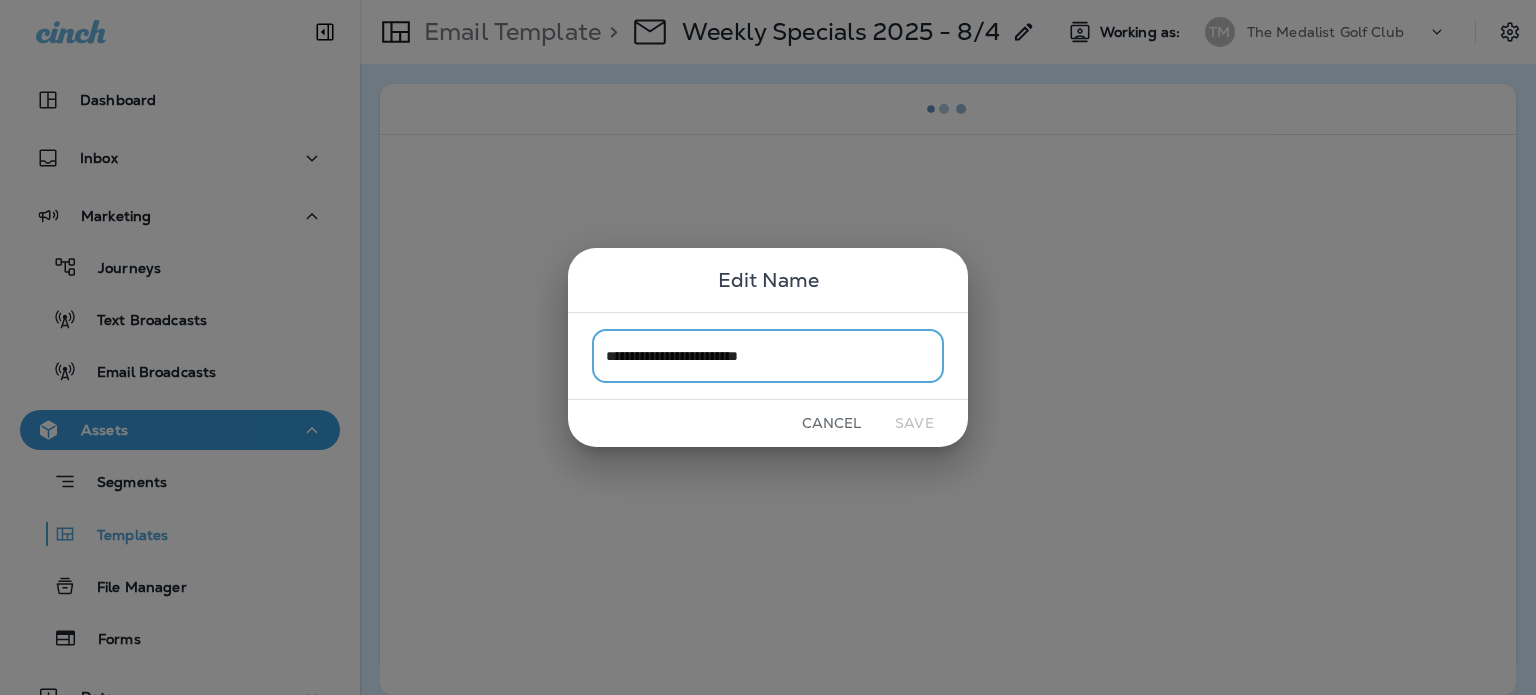 click on "**********" at bounding box center [768, 355] 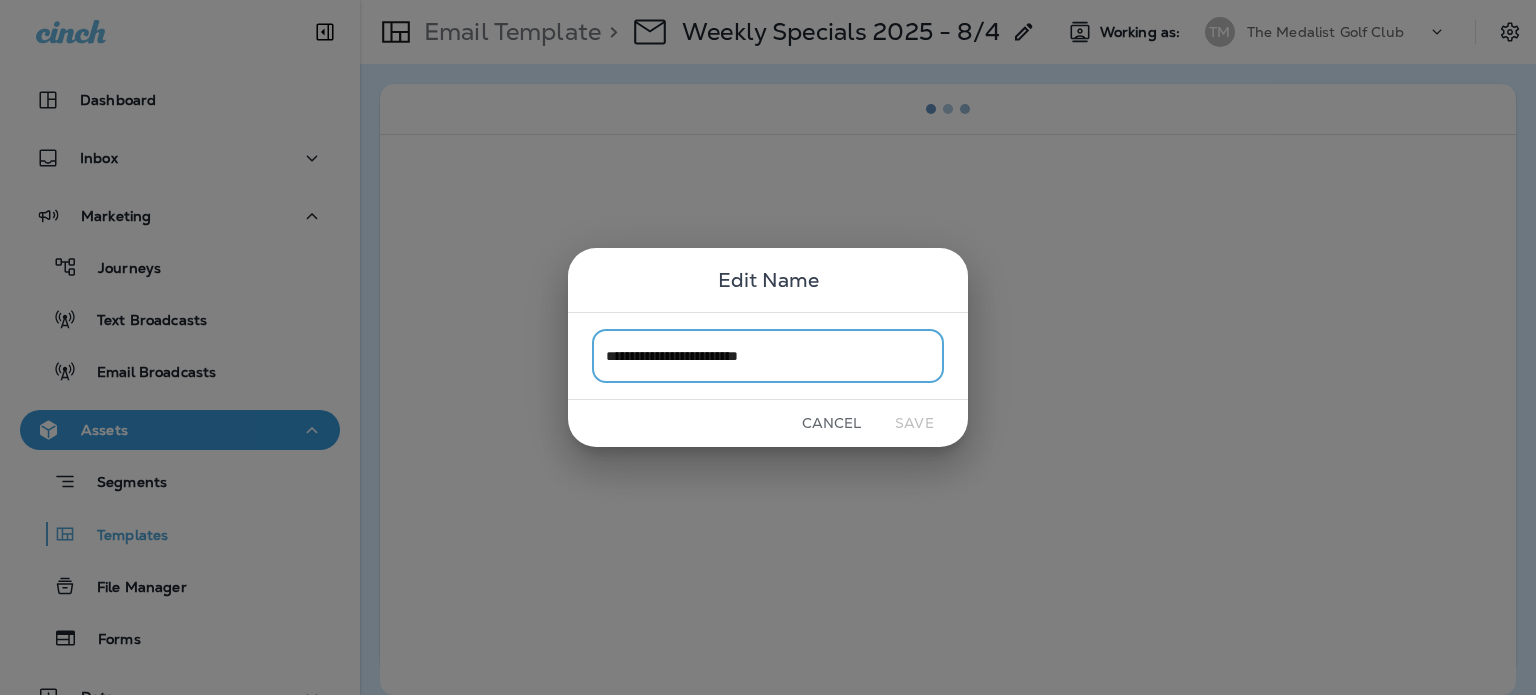 click on "**********" at bounding box center [768, 355] 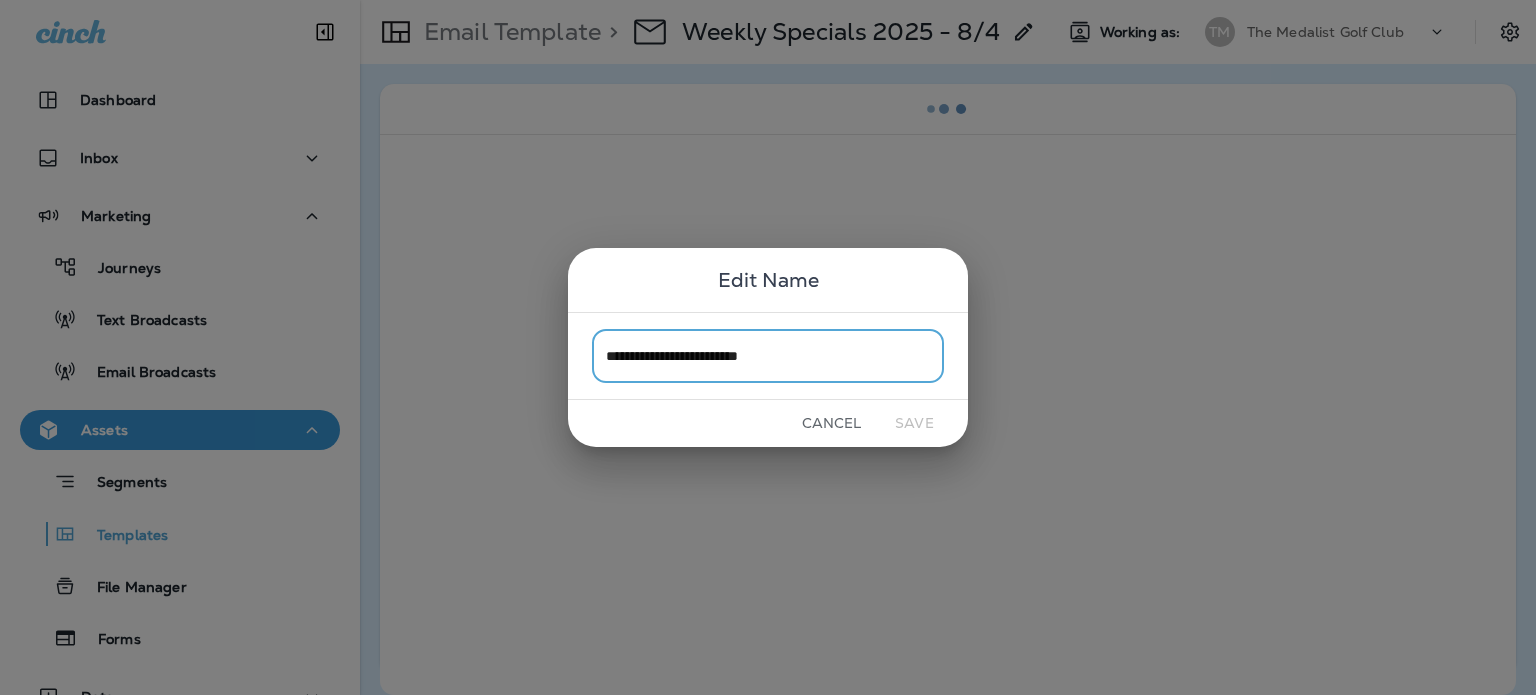 click on "**********" at bounding box center [768, 355] 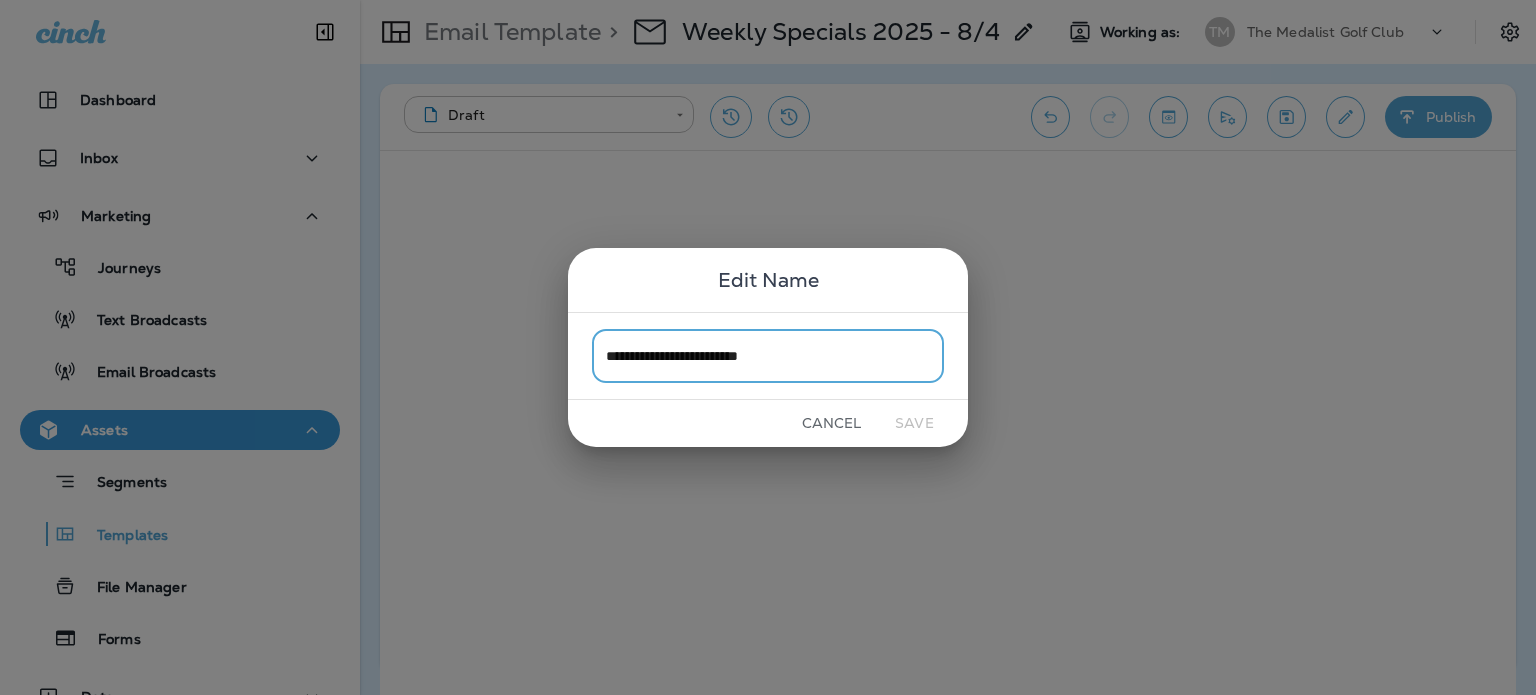 drag, startPoint x: 798, startPoint y: 356, endPoint x: 786, endPoint y: 356, distance: 12 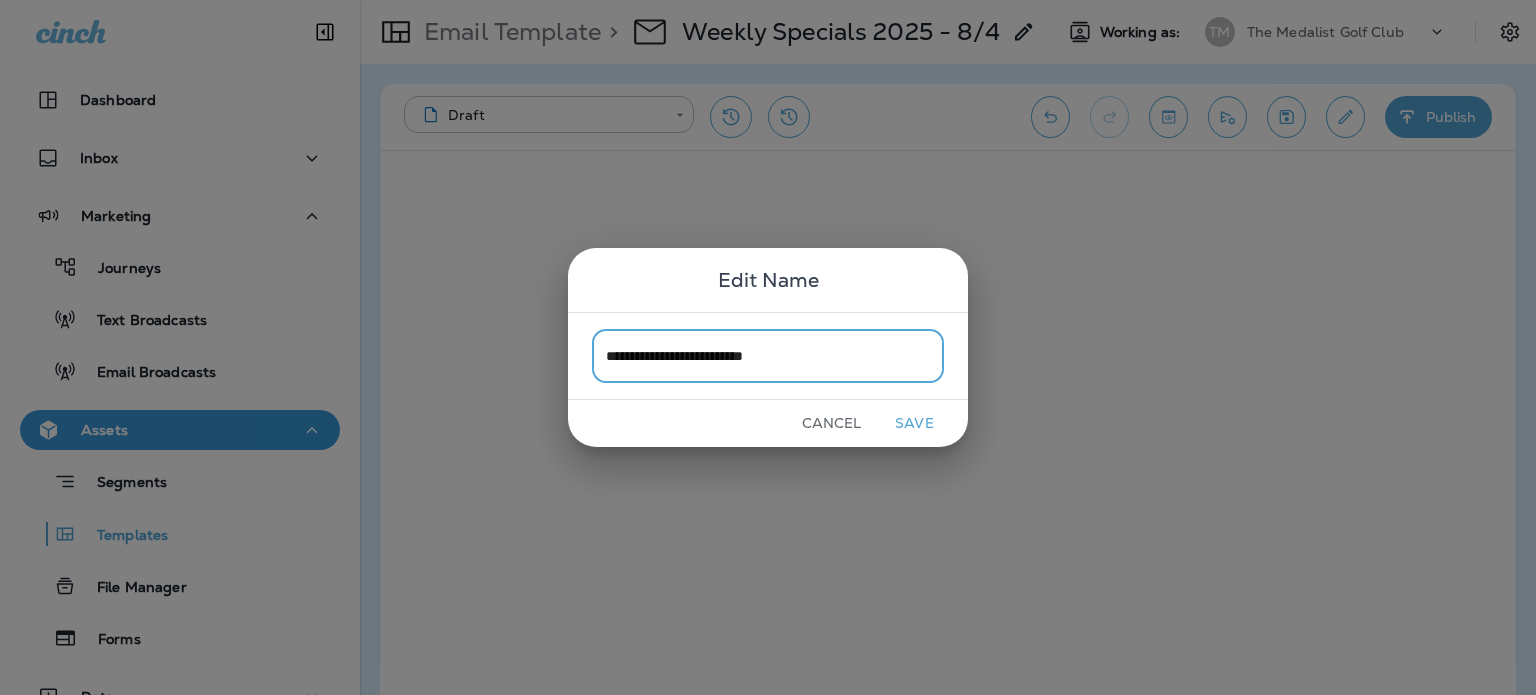 type on "**********" 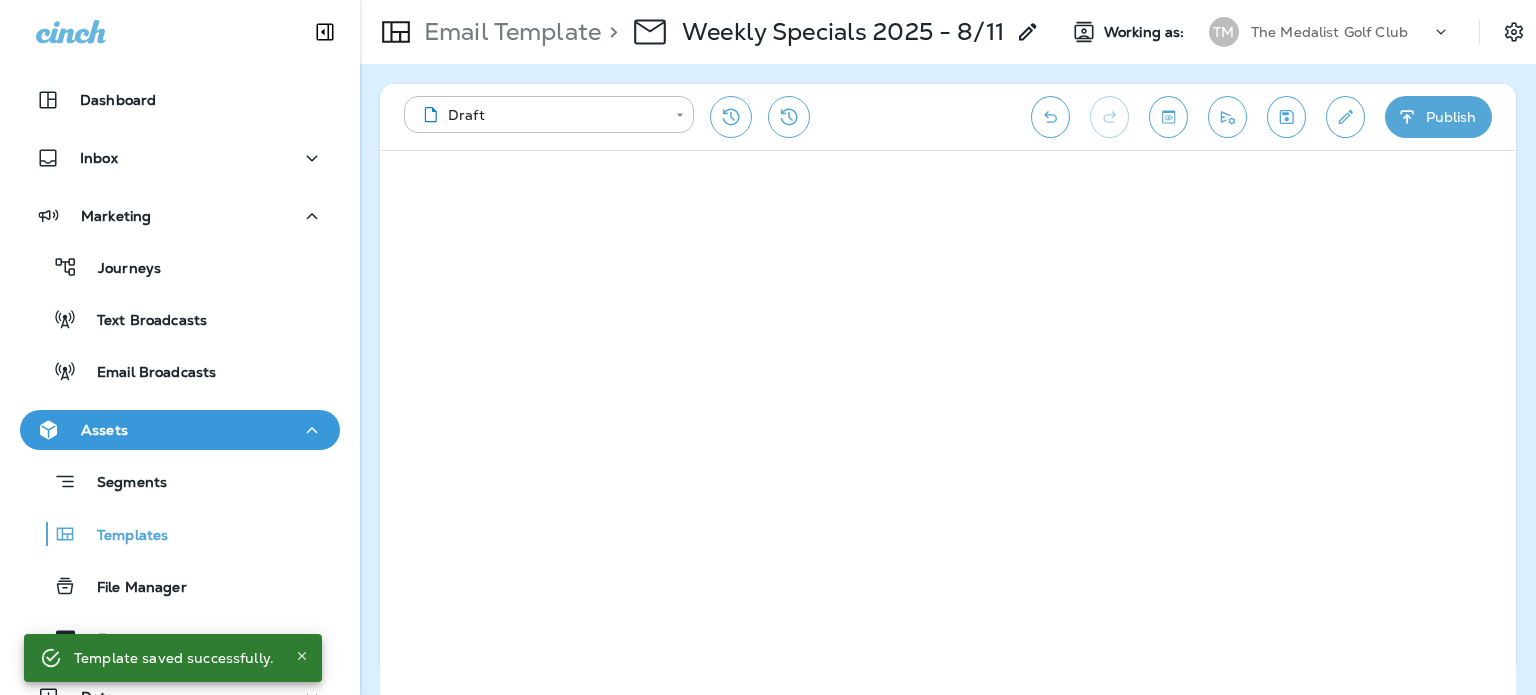 click 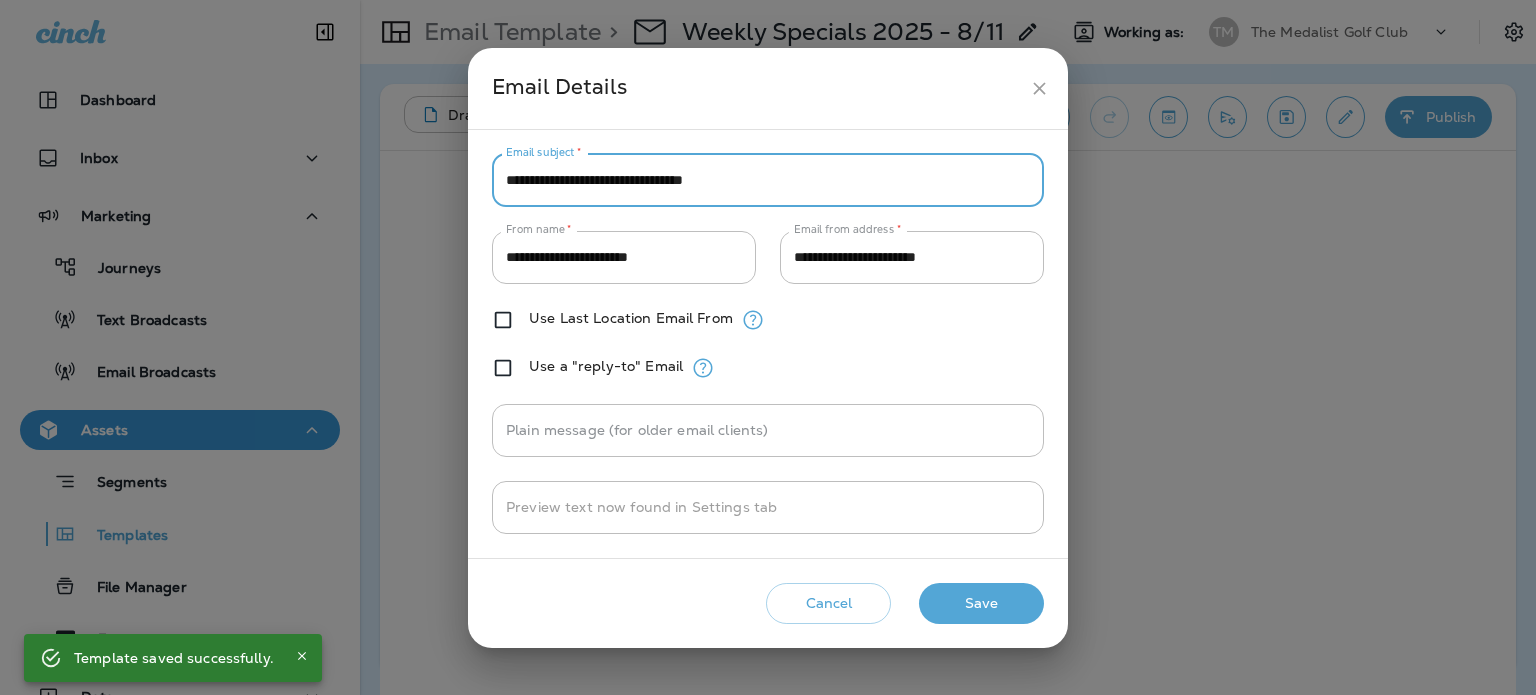 drag, startPoint x: 780, startPoint y: 179, endPoint x: 360, endPoint y: 175, distance: 420.01904 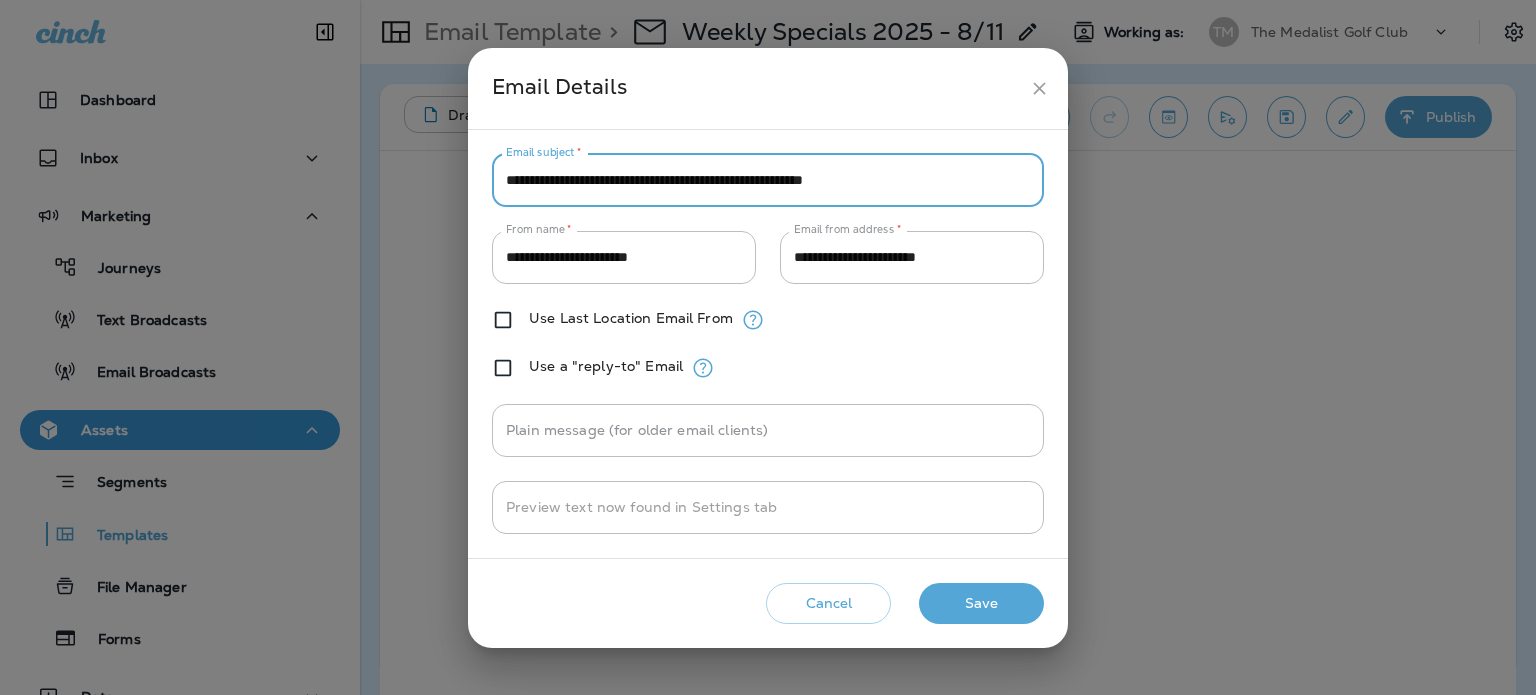 type on "**********" 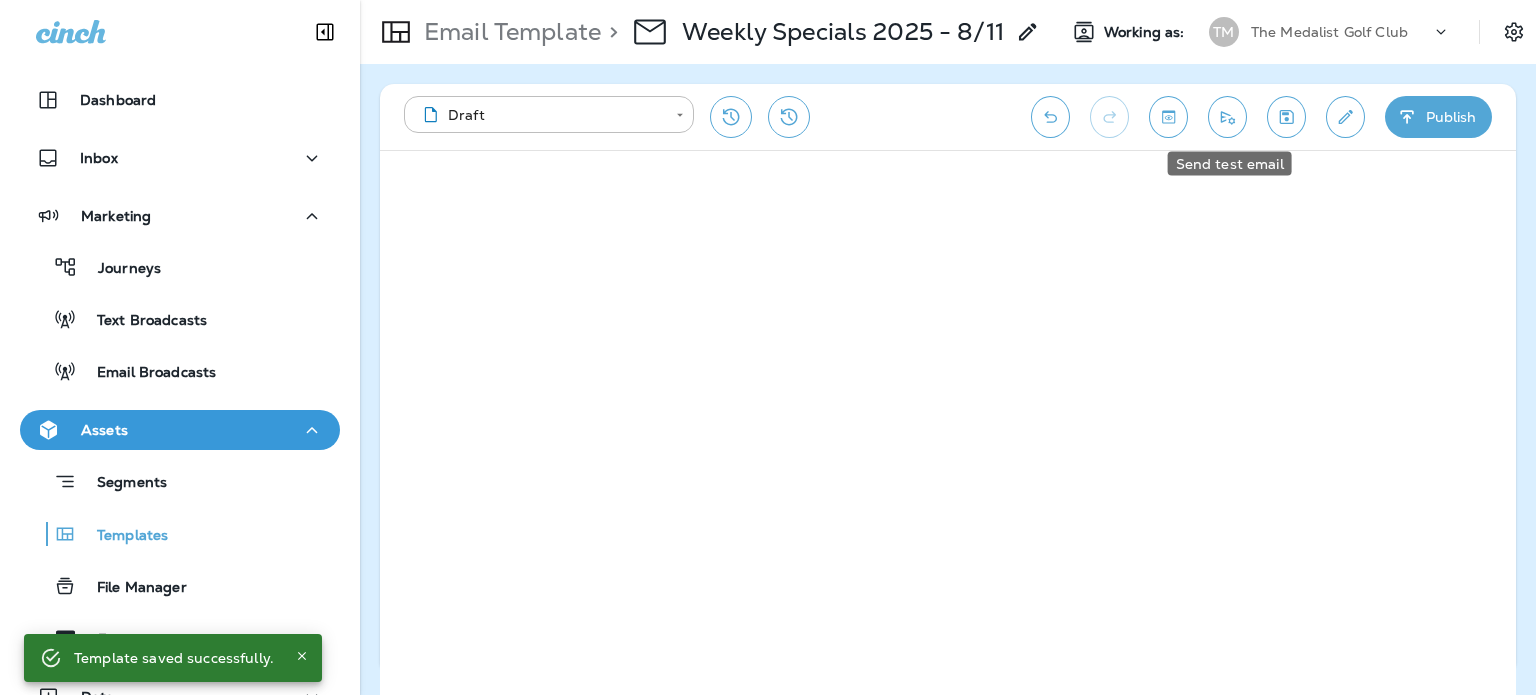 click 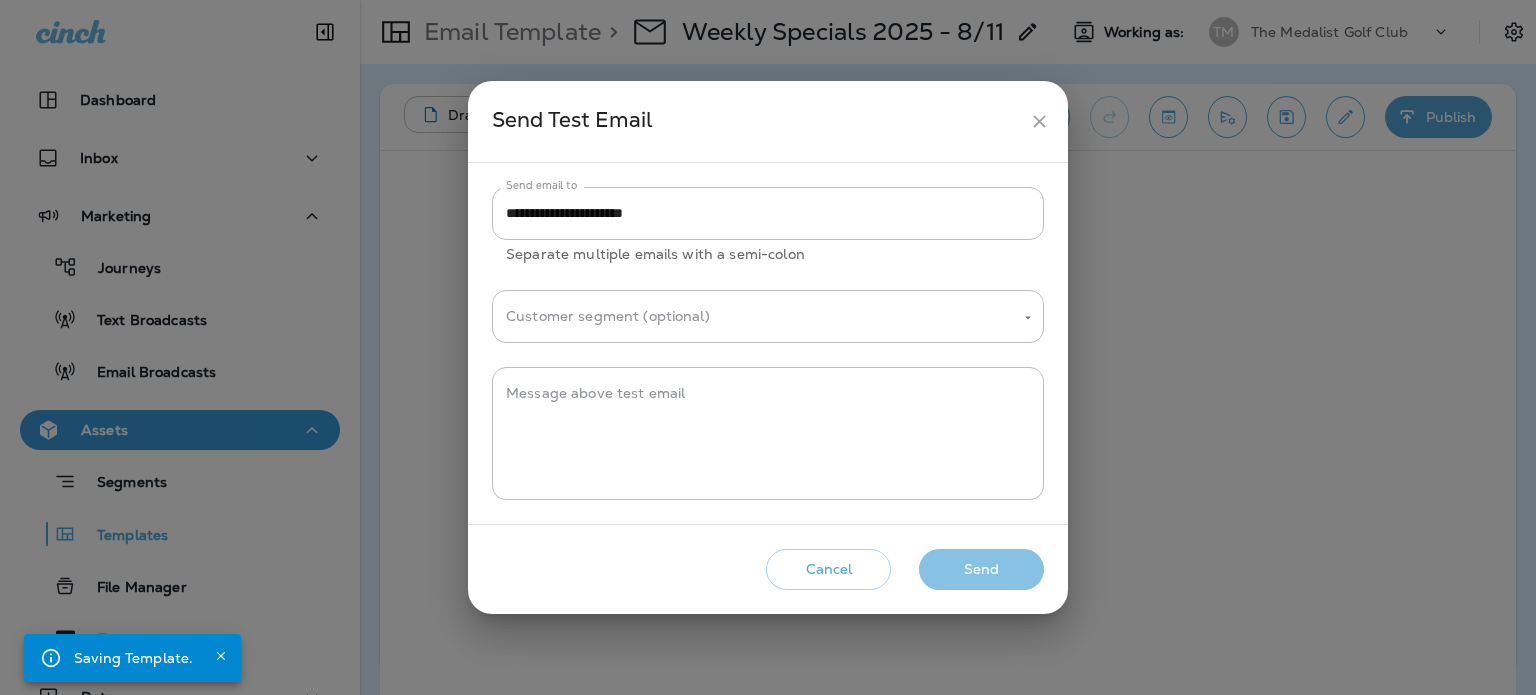click on "Send" at bounding box center [981, 569] 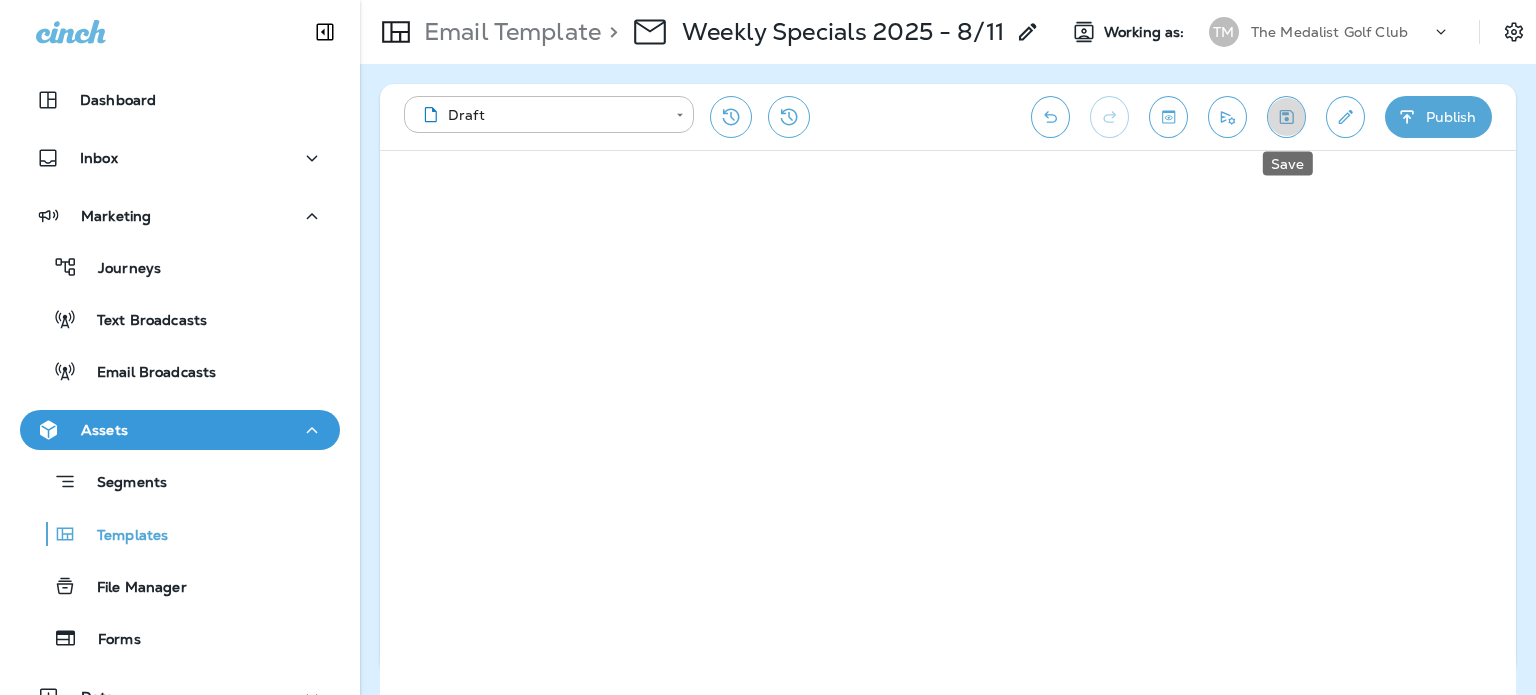 click 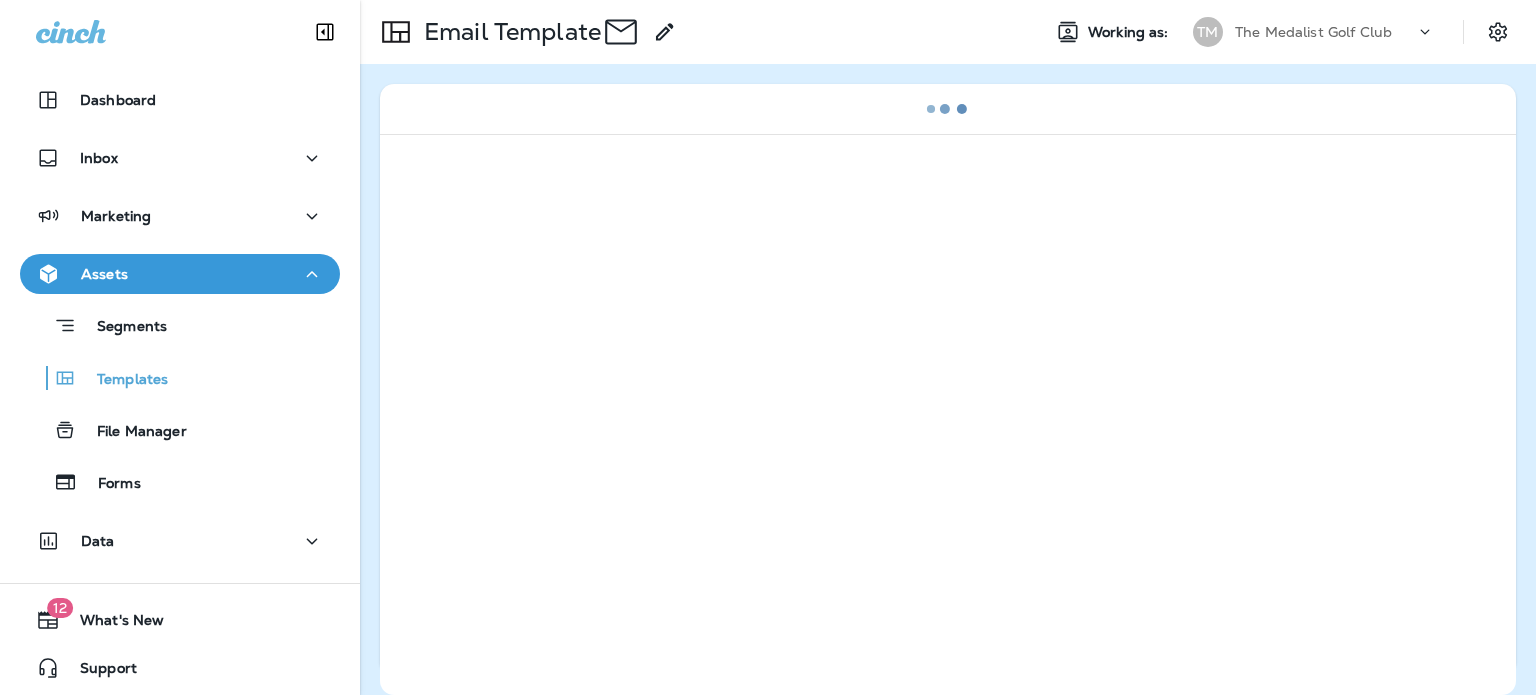 scroll, scrollTop: 0, scrollLeft: 0, axis: both 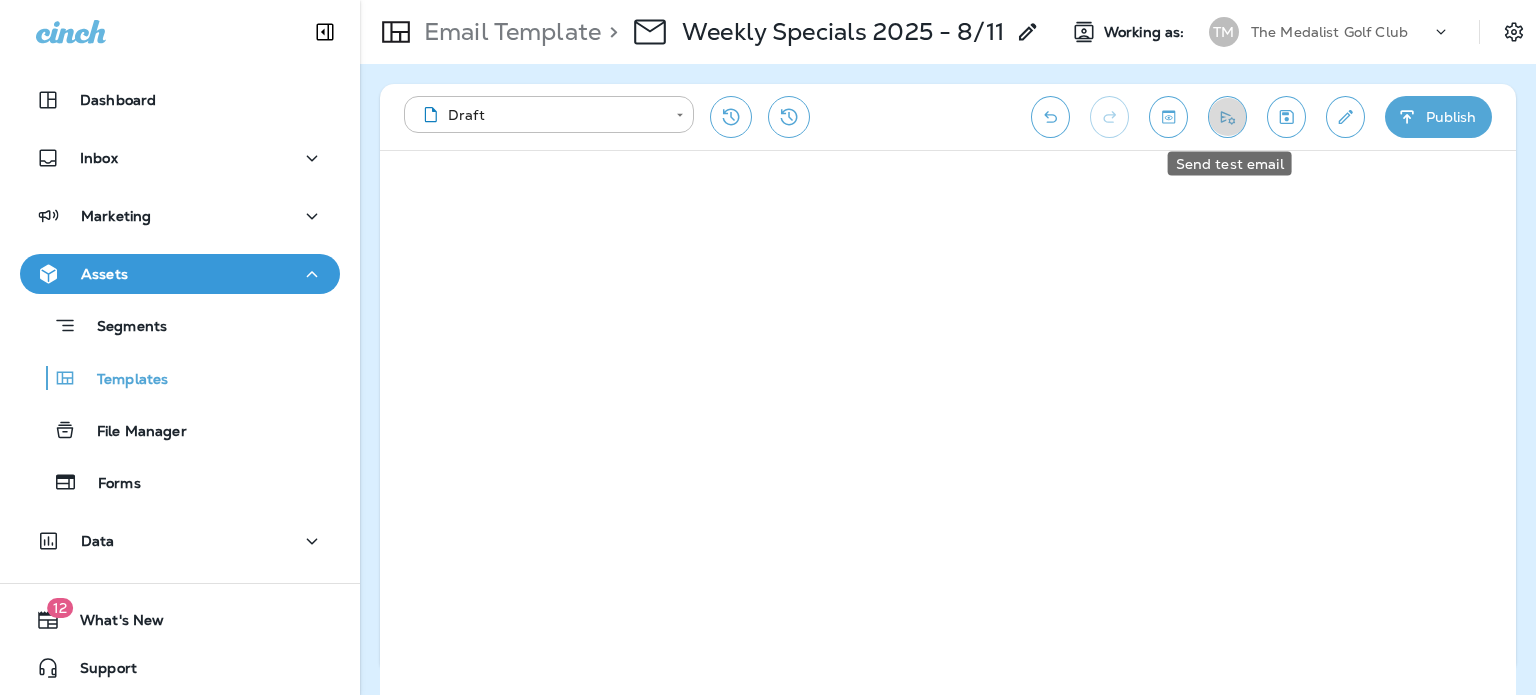 click 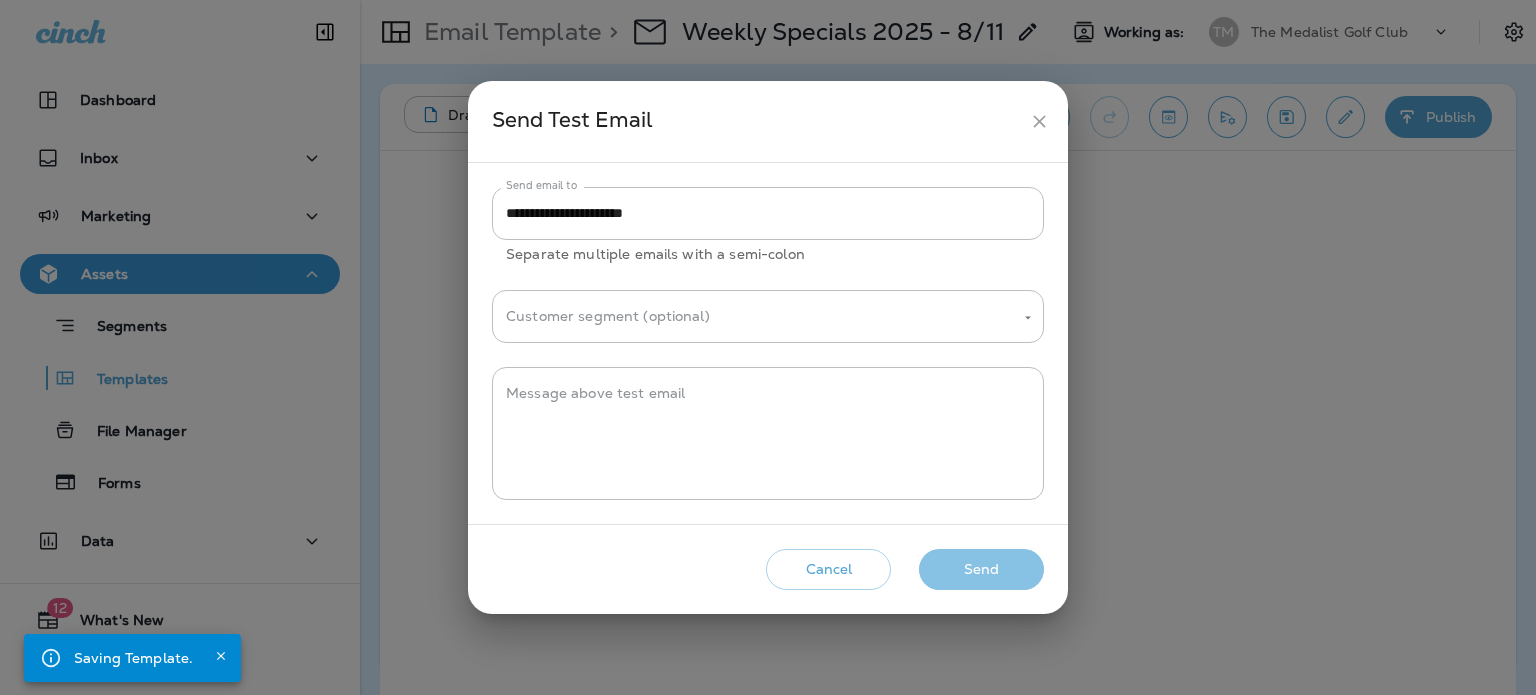 click on "Send" at bounding box center (981, 569) 